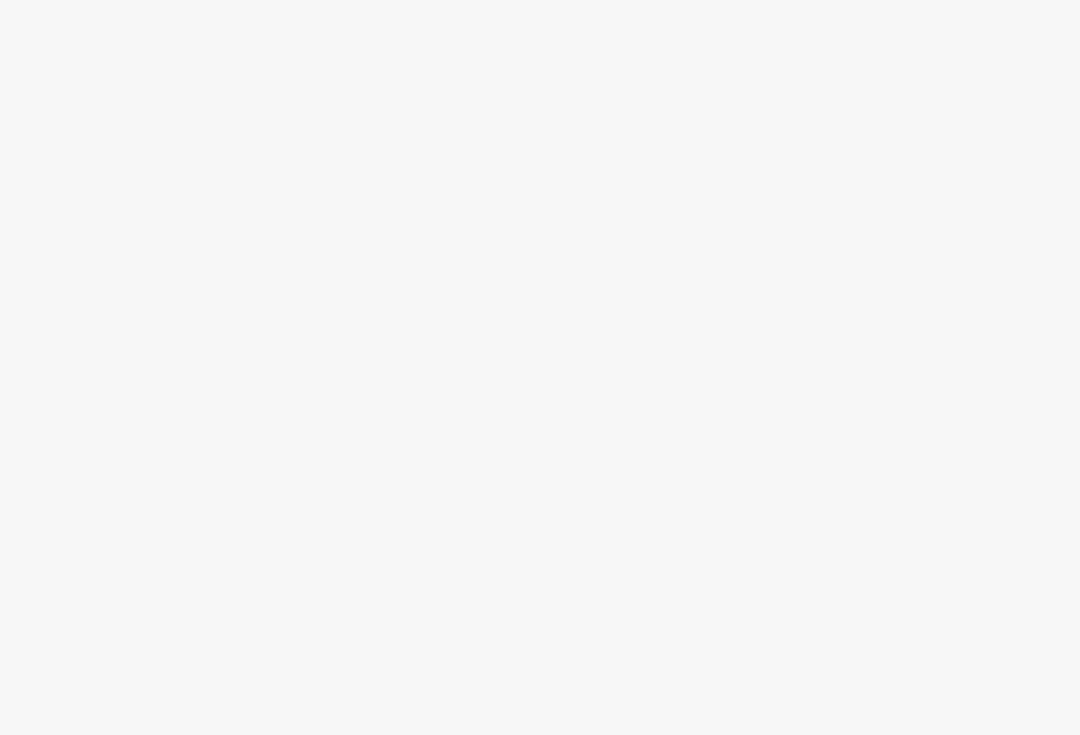 scroll, scrollTop: 0, scrollLeft: 0, axis: both 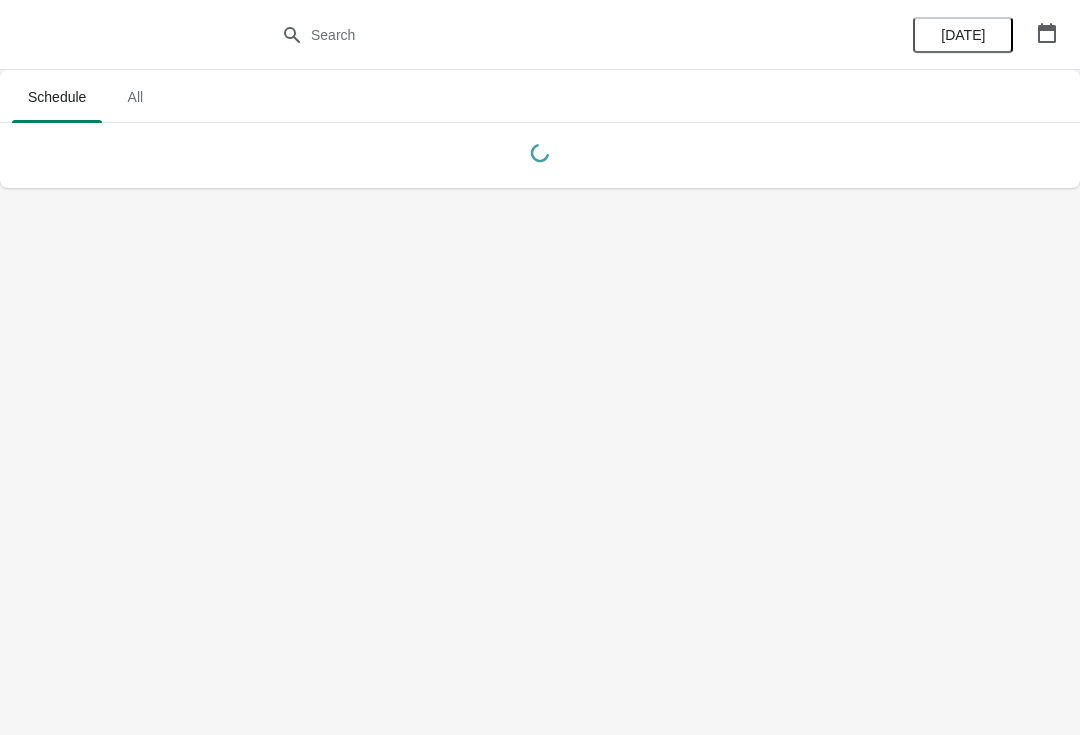 click 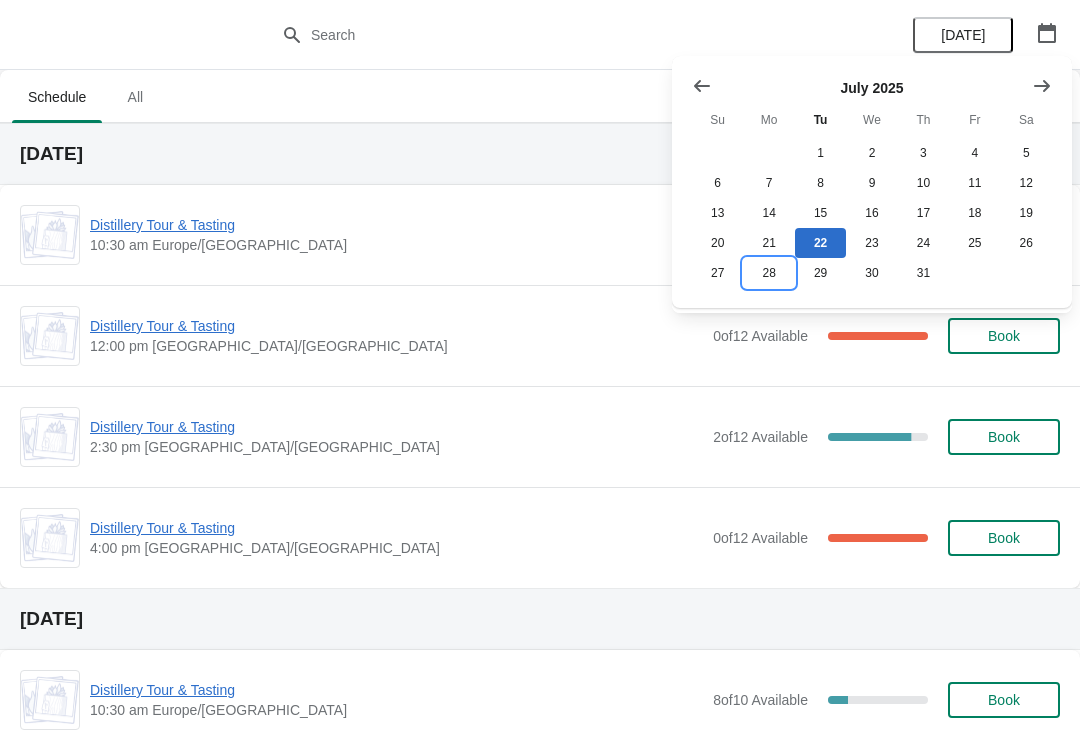 click on "28" at bounding box center (768, 273) 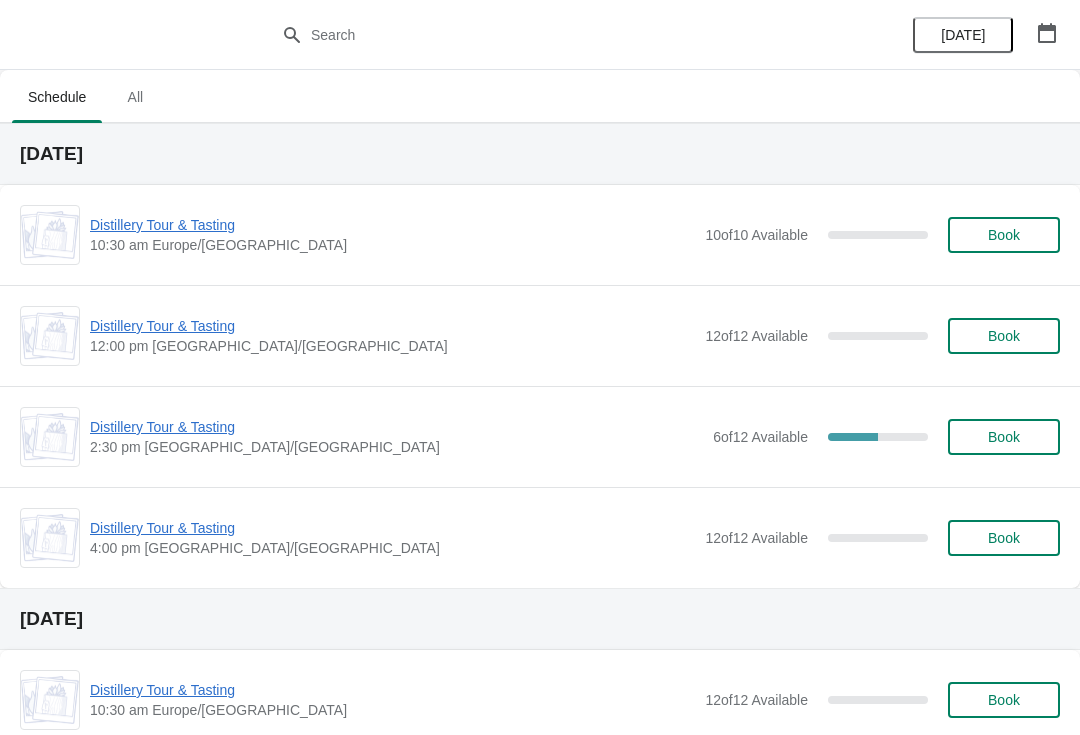 click on "Distillery Tour & Tasting" at bounding box center (396, 427) 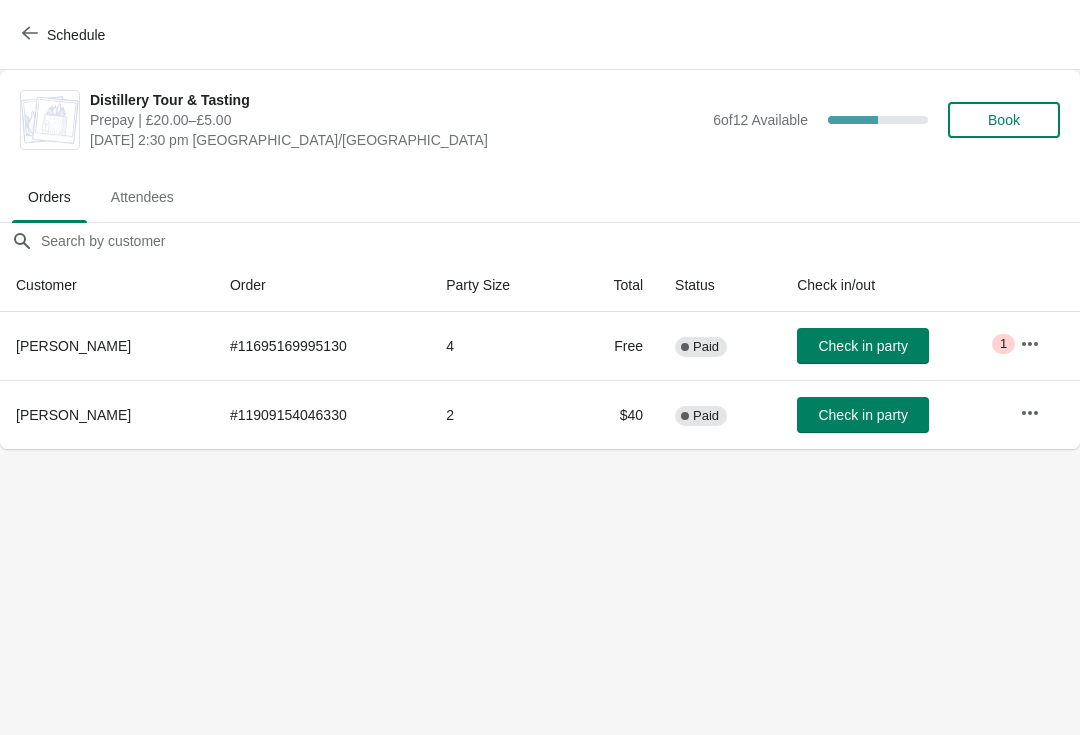 click on "Schedule Distillery Tour & Tasting Prepay | £20.00–£5.00 Monday, July 28, 2025 | 2:30 pm Europe/London 6  of  12   Available 50 % Book Orders Attendees Orders Attendees Orders filter search Customer Order Party Size Total Status Check in/out Shelly Turner # 11695169995130 4 Free Complete Paid Check in party Critical 1 Amelia Jones # 11909154046330 2 $40 Complete Paid Check in party Order Details Actions Transfer Restock 0  /  2  Checked in Close" at bounding box center (540, 367) 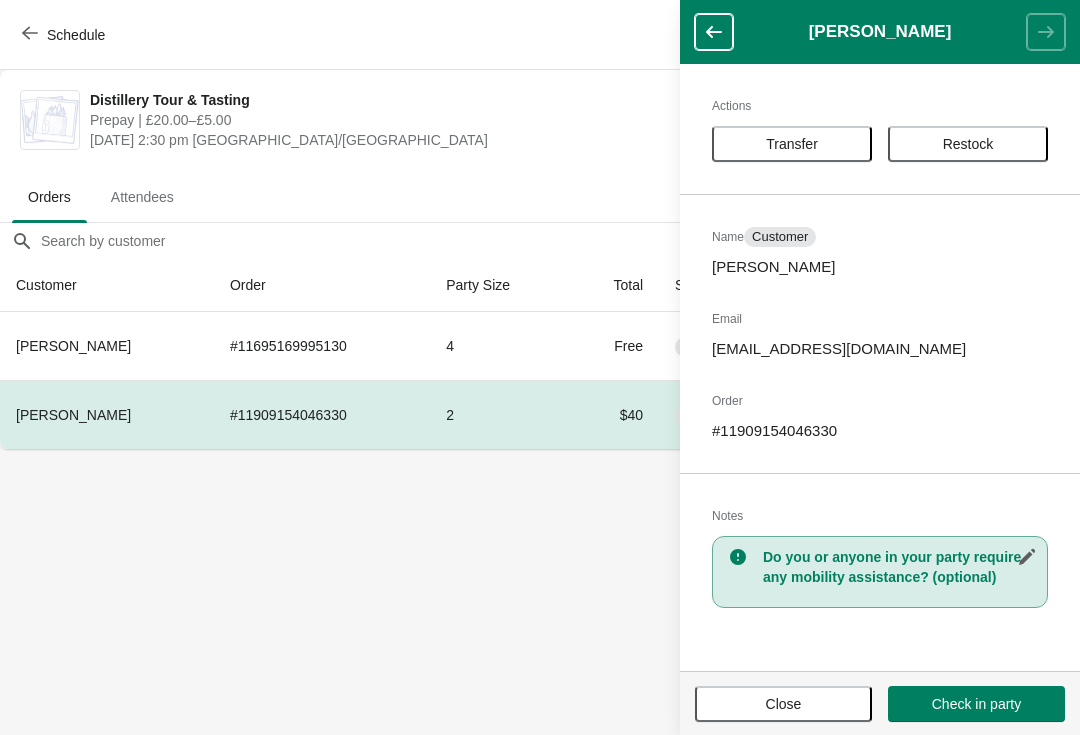 click 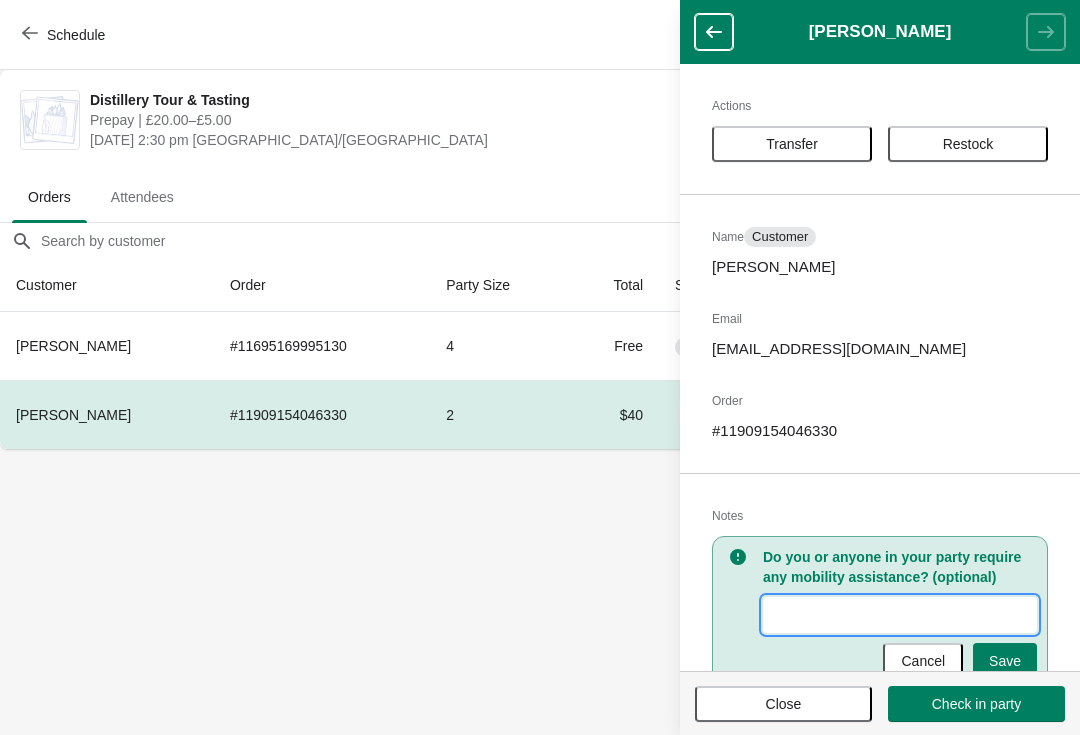 click on "New Value" at bounding box center (900, 615) 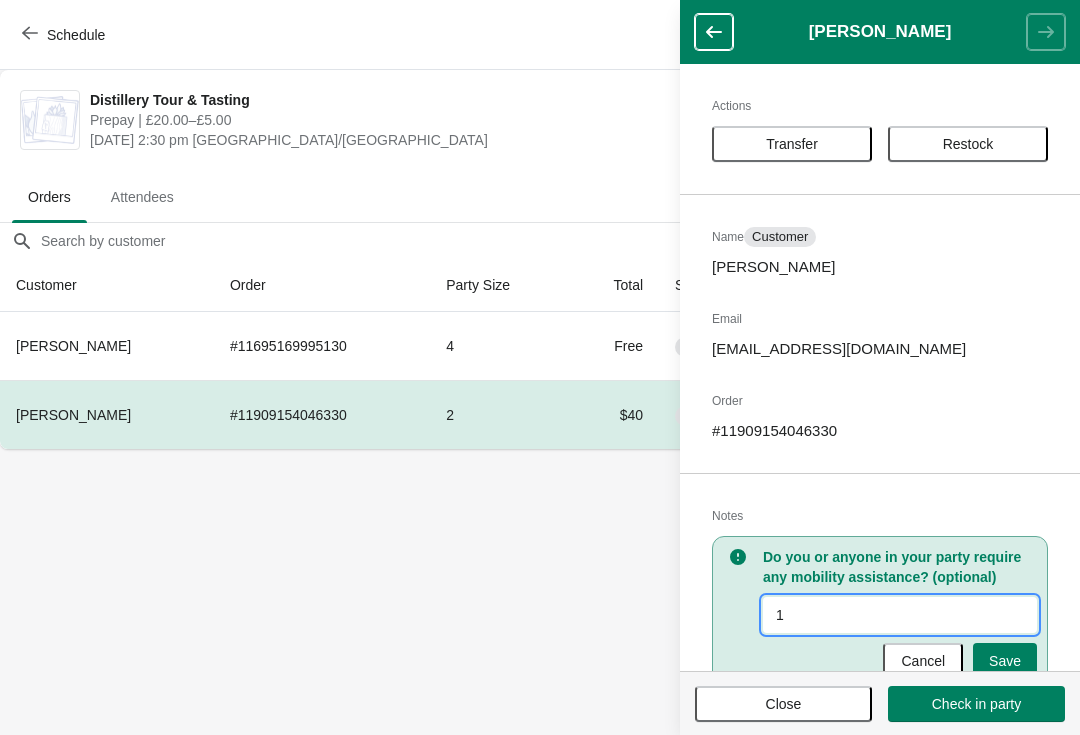 type on "1" 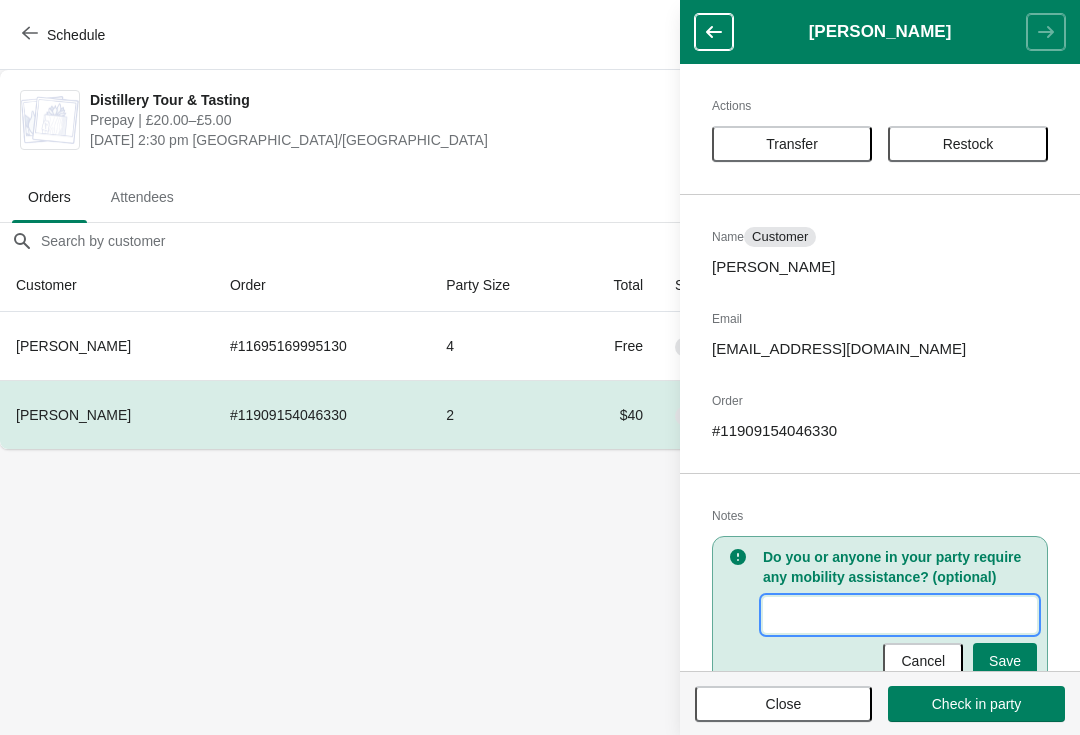click 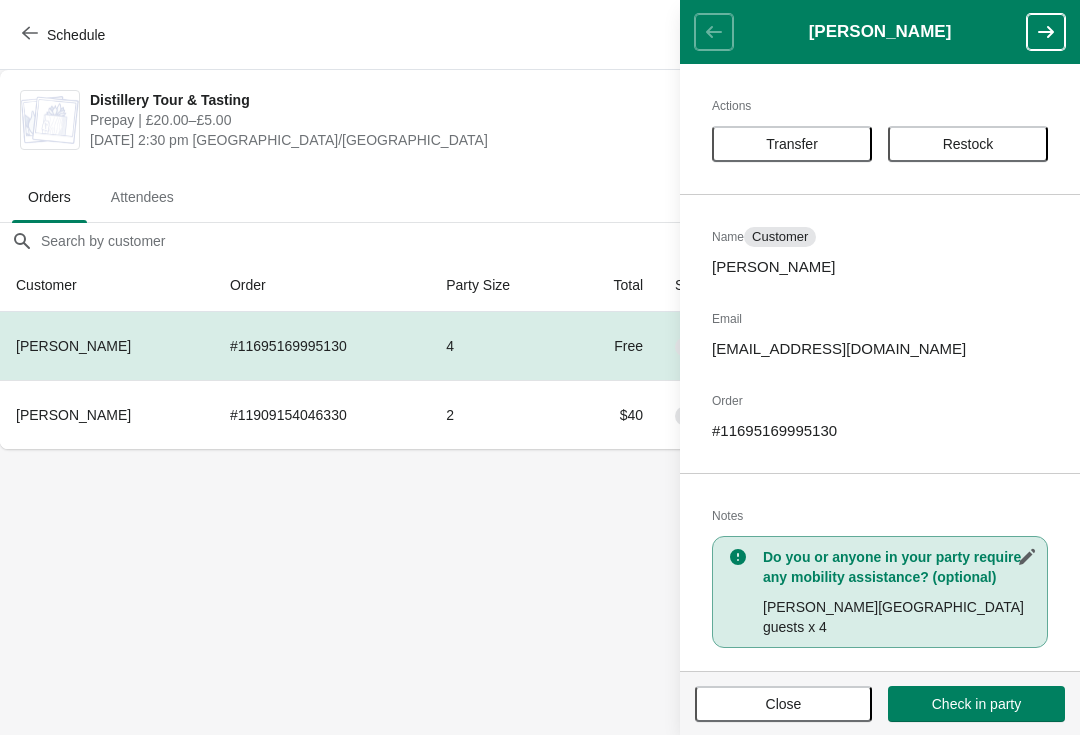 click on "Schedule" at bounding box center [65, 35] 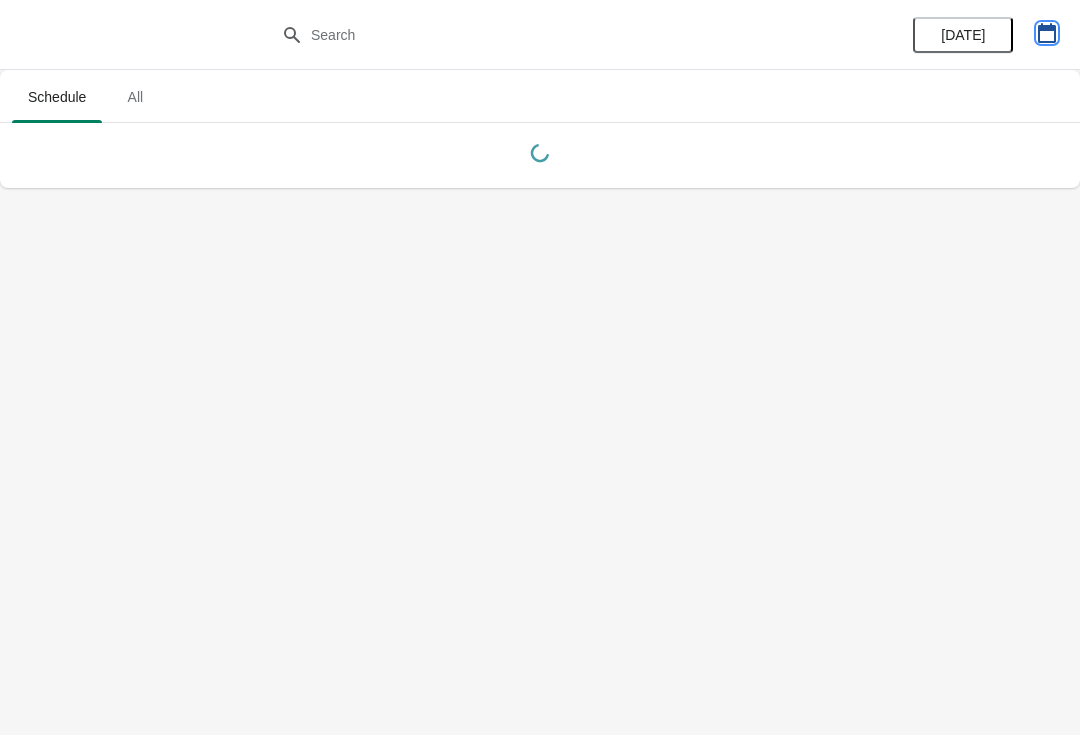 click at bounding box center [1047, 33] 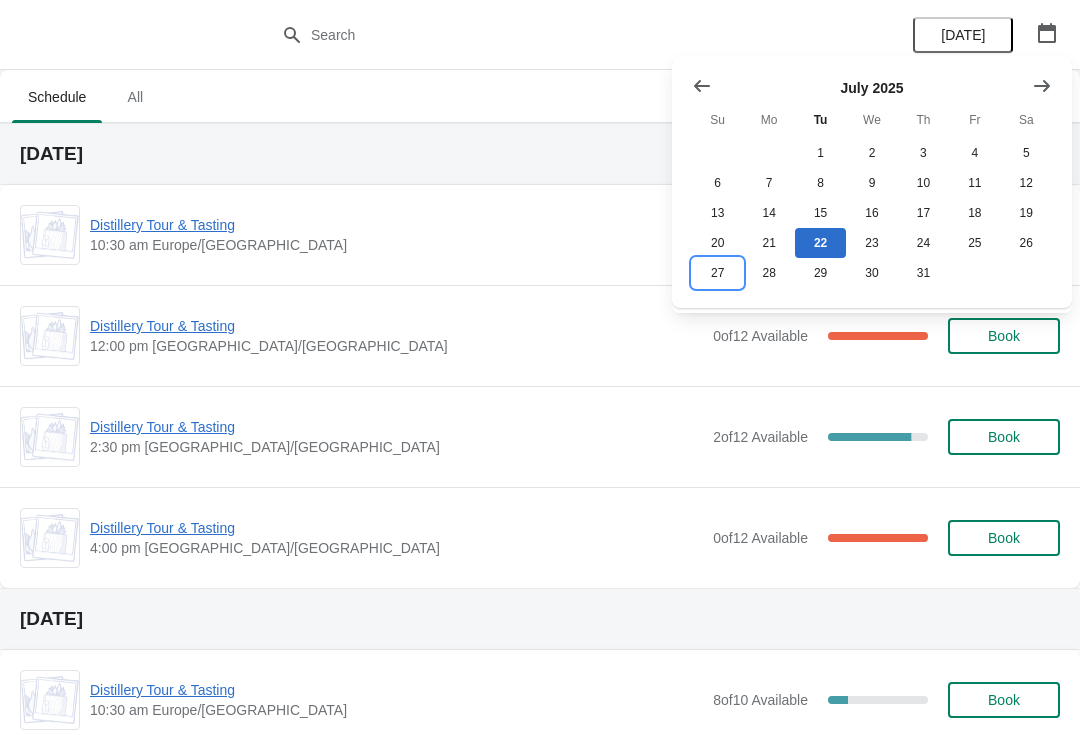 click on "27" at bounding box center [717, 273] 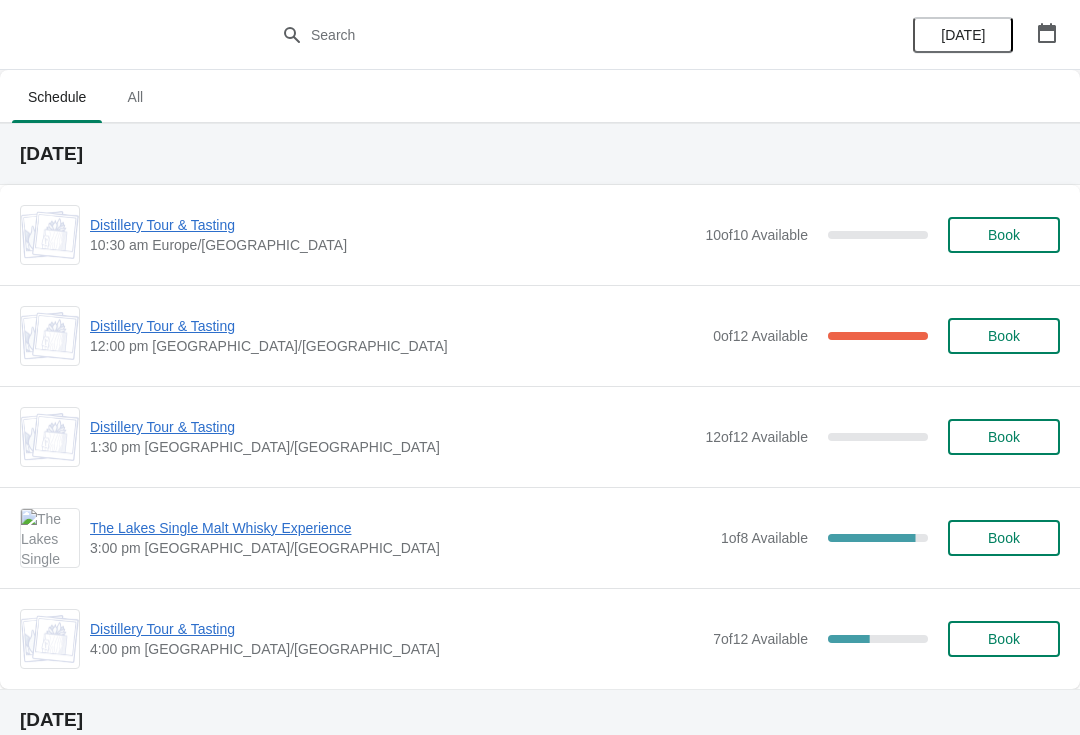 scroll, scrollTop: 0, scrollLeft: 0, axis: both 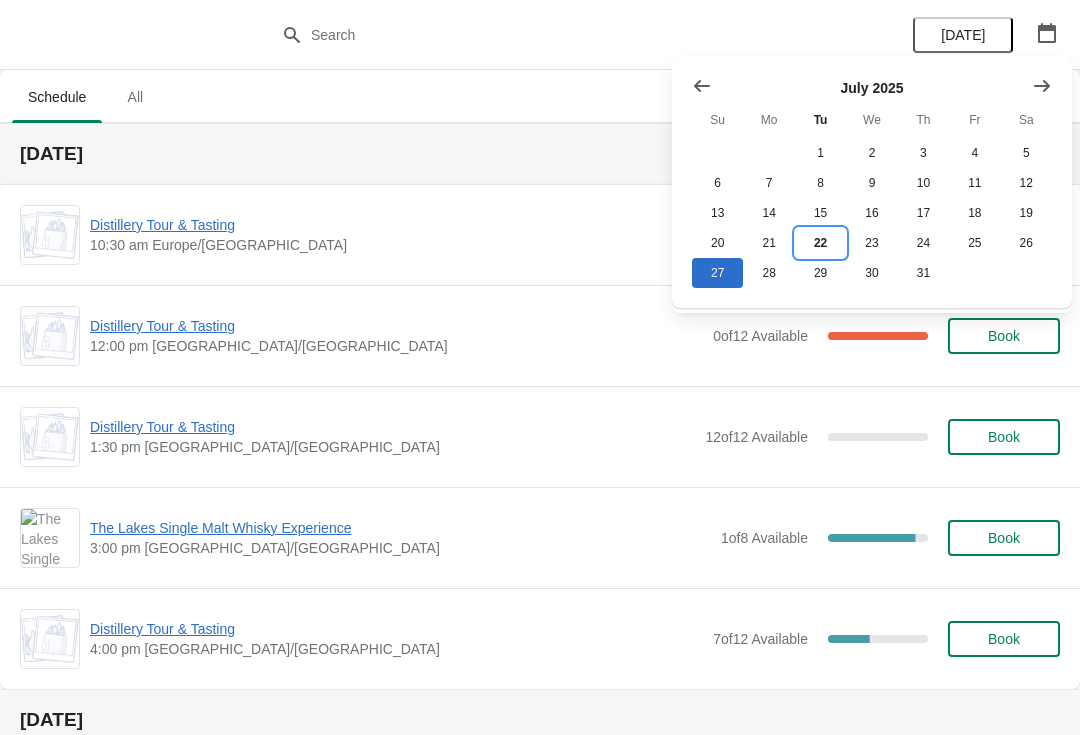 click on "22" at bounding box center [820, 243] 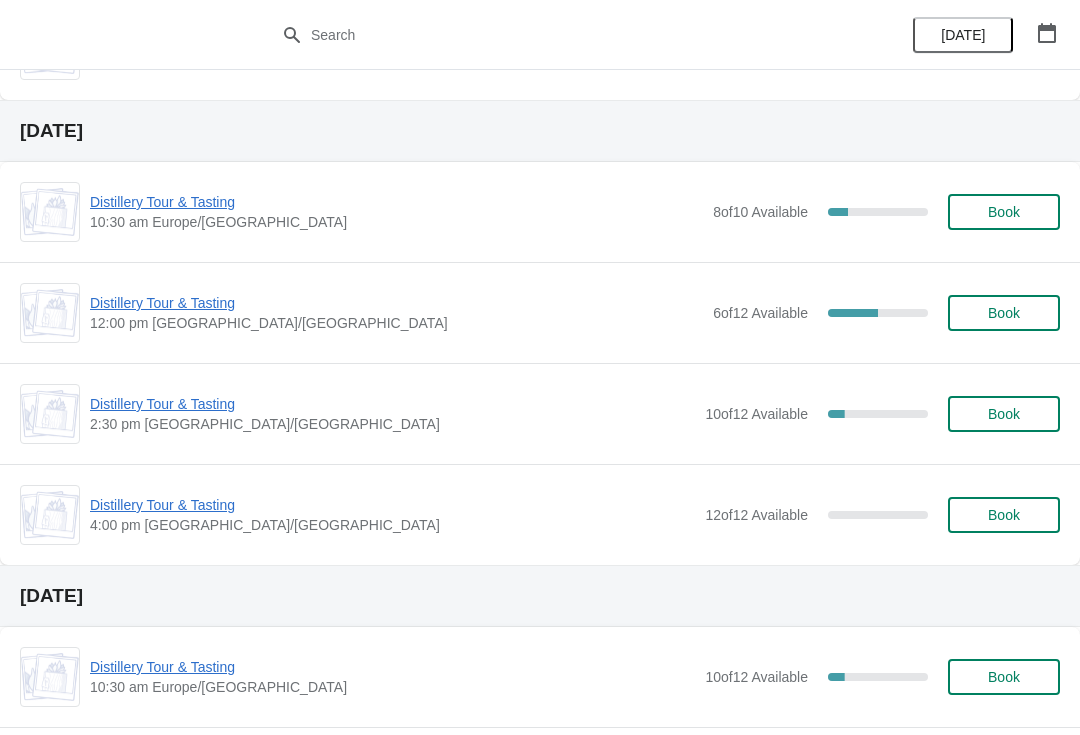 scroll, scrollTop: 499, scrollLeft: 0, axis: vertical 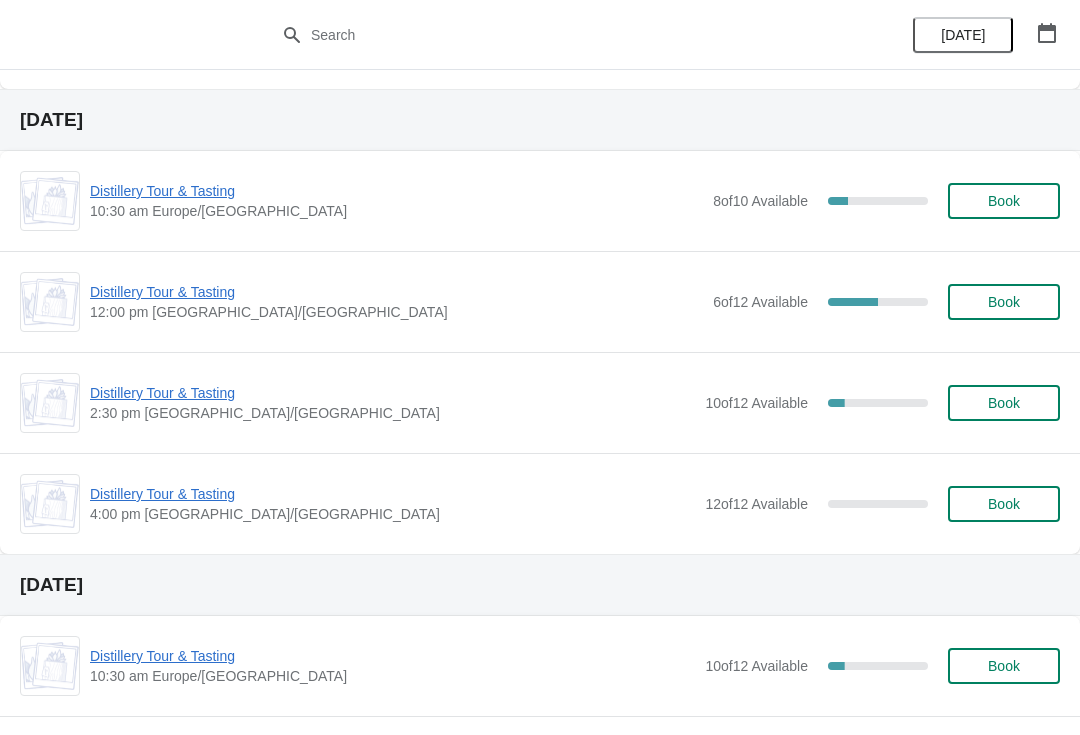 click on "Book" at bounding box center (1004, 302) 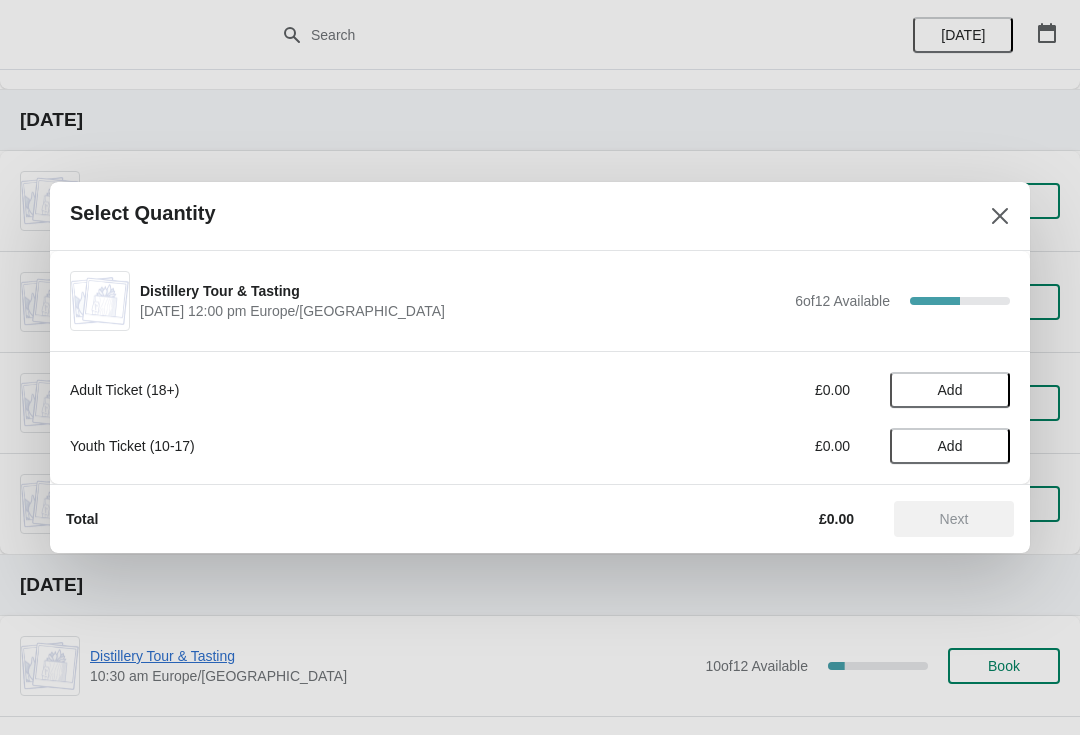 click on "Add" at bounding box center (950, 390) 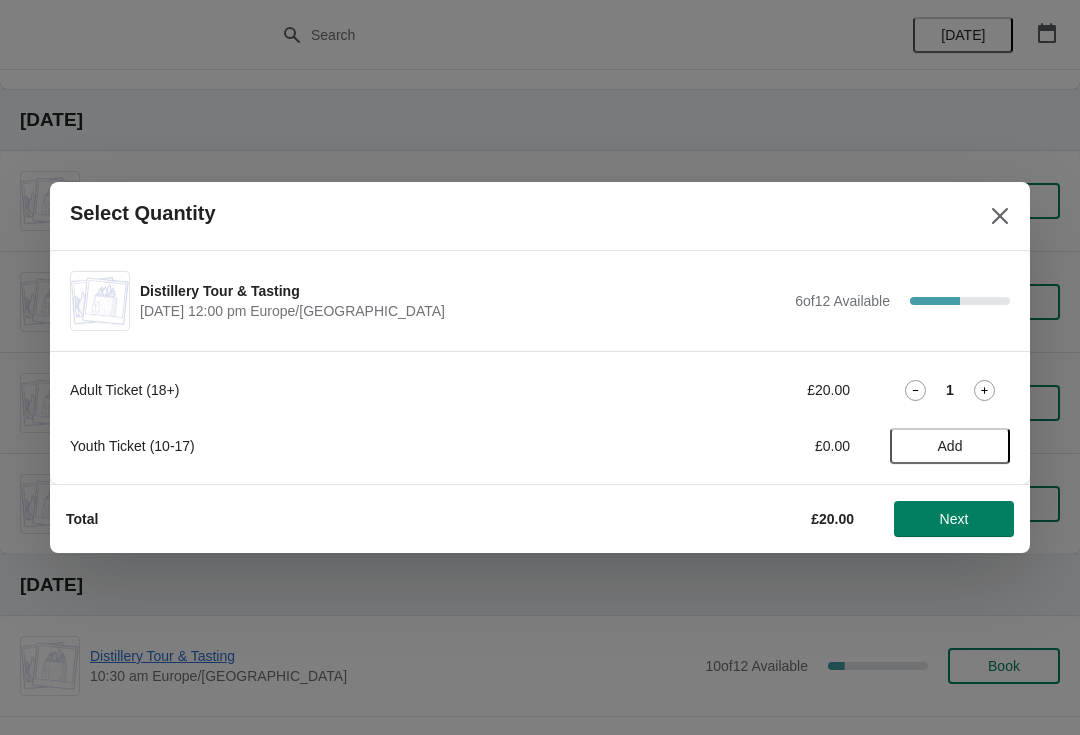 click 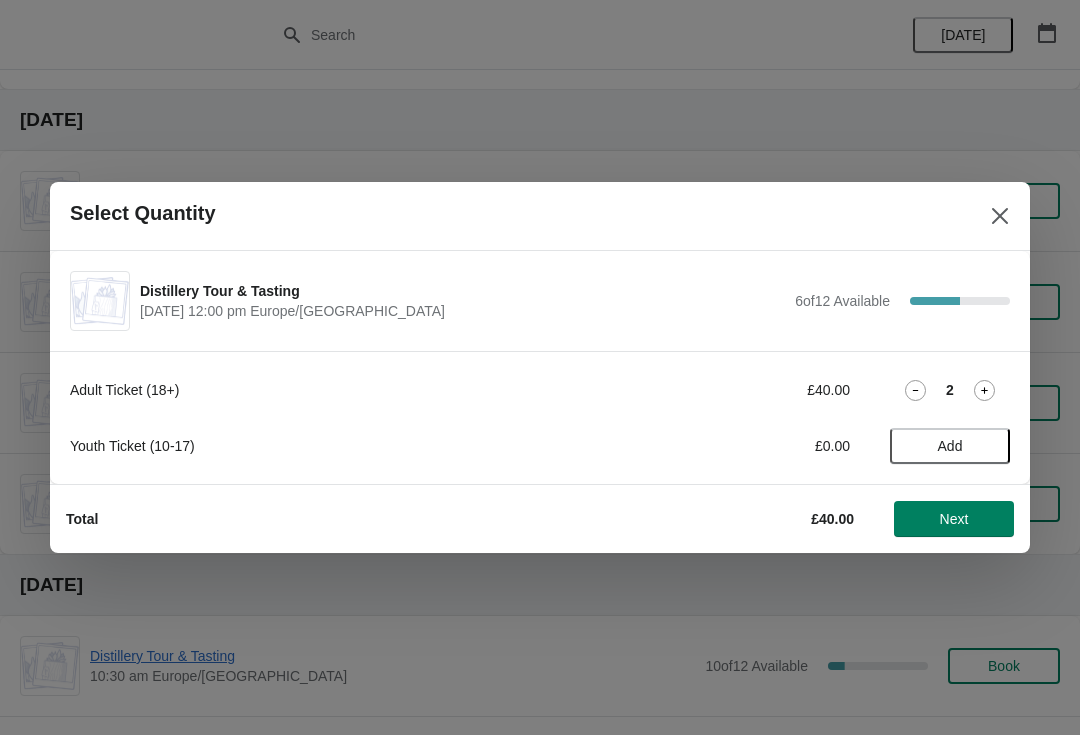 click 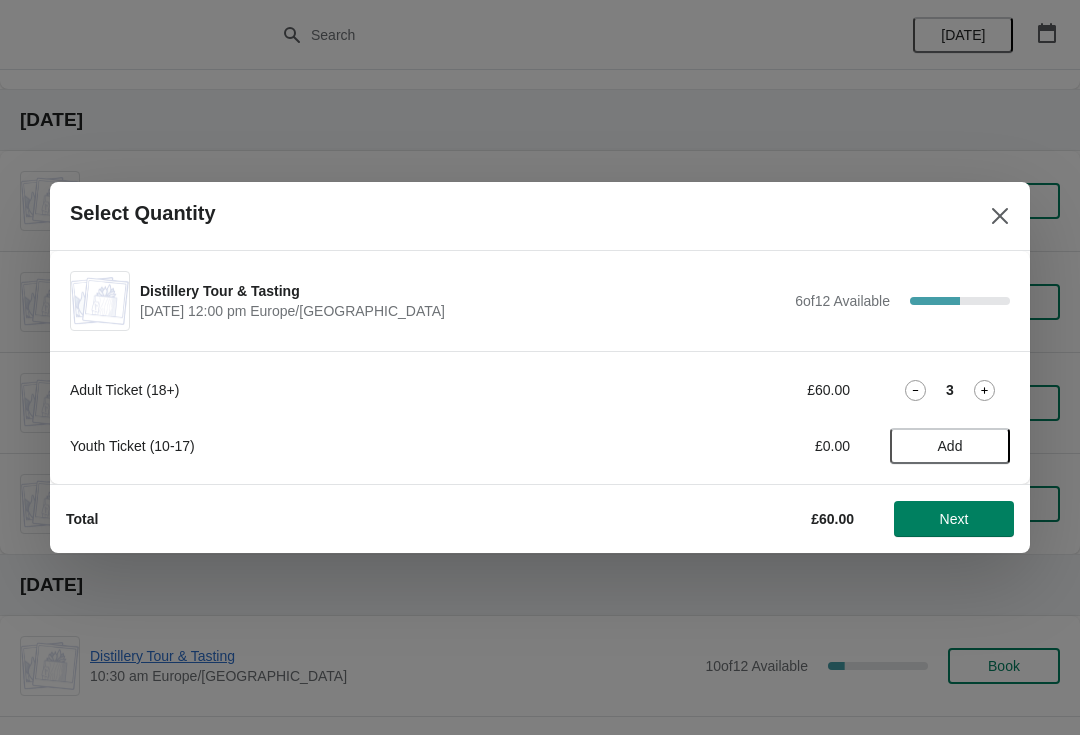 click 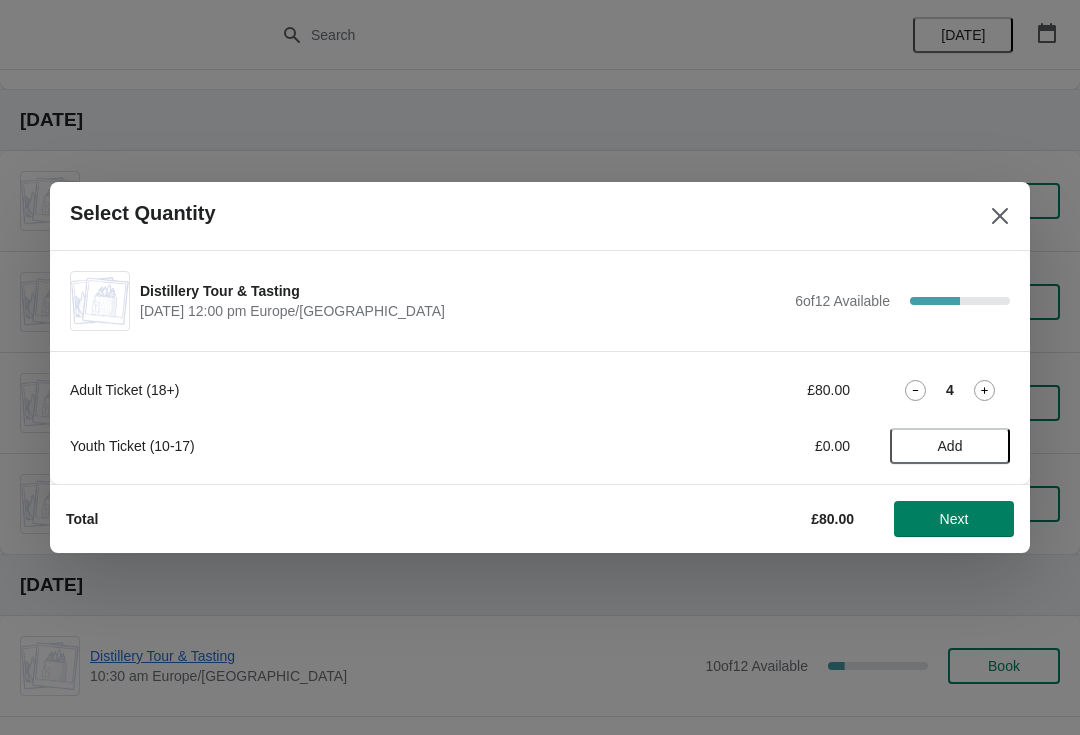 click on "Next" at bounding box center (954, 519) 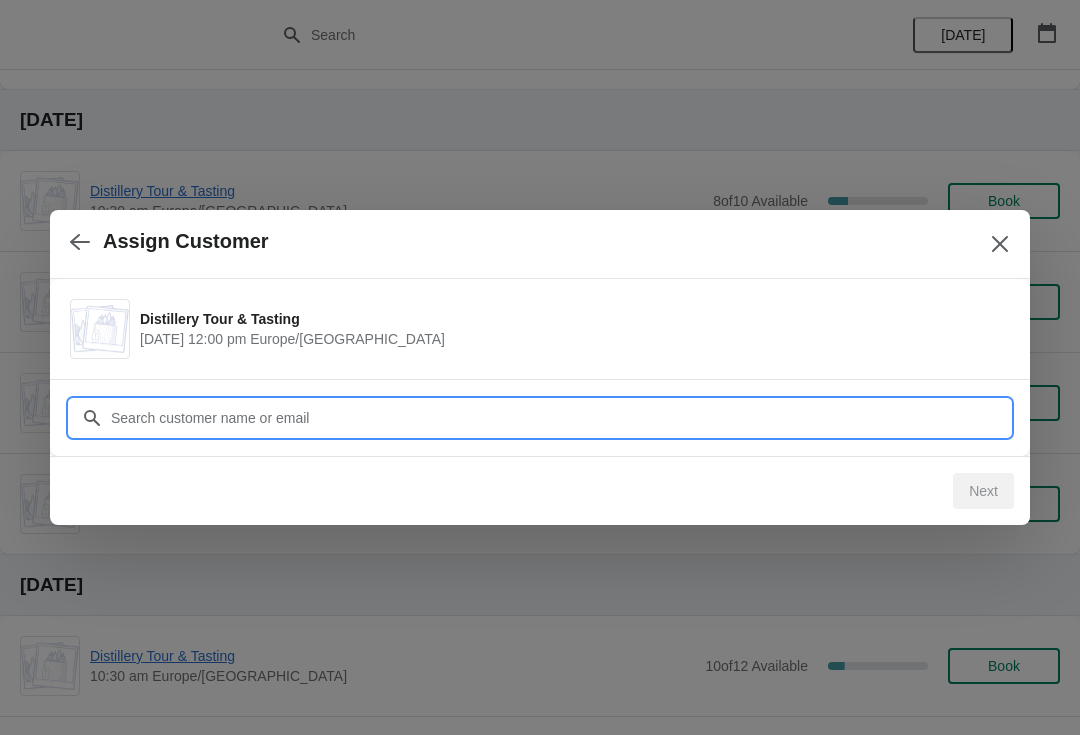 click on "Customer" at bounding box center (560, 418) 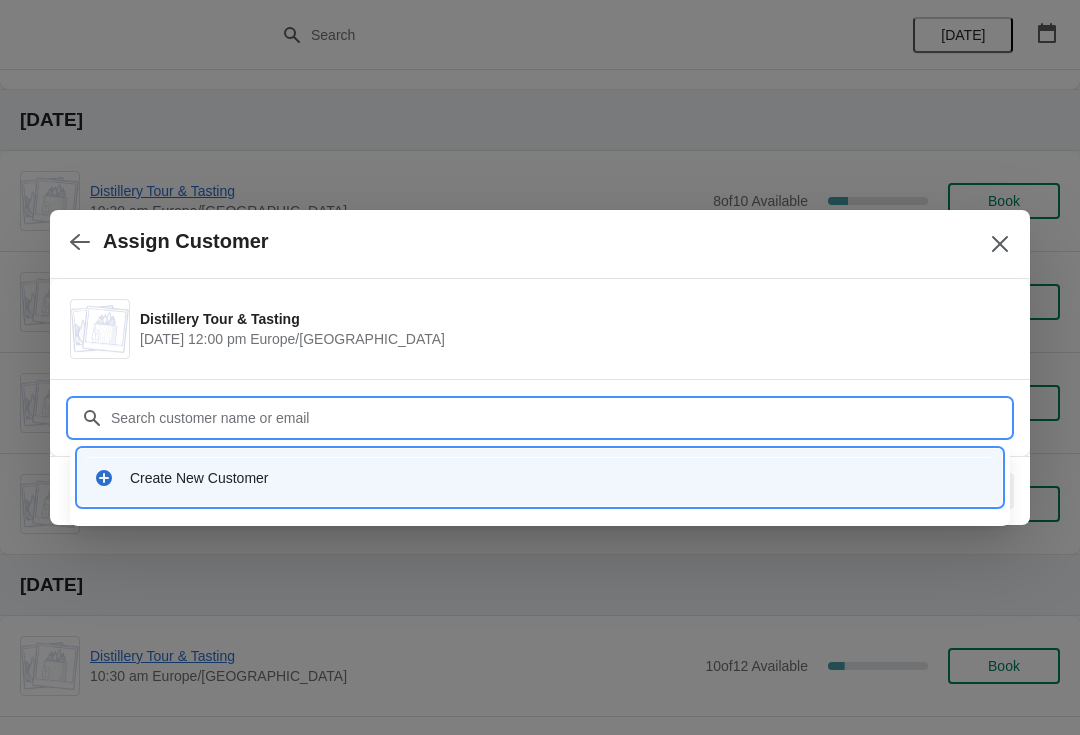 click on "Create New Customer" at bounding box center (558, 478) 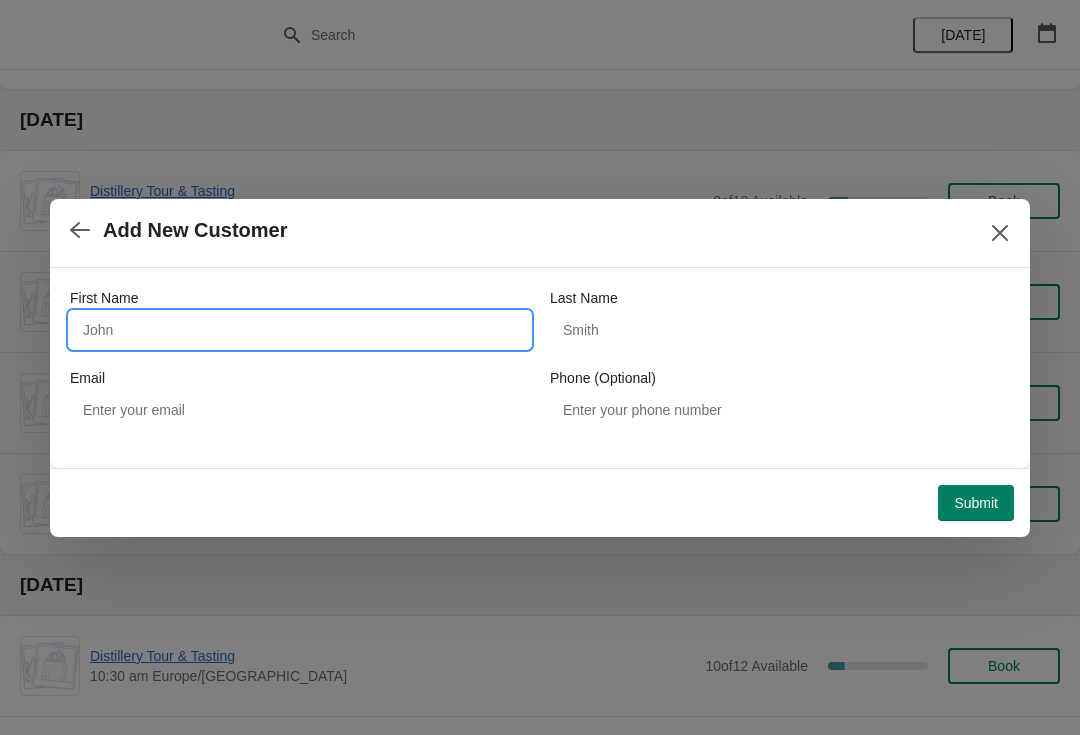 click on "First Name" at bounding box center (300, 330) 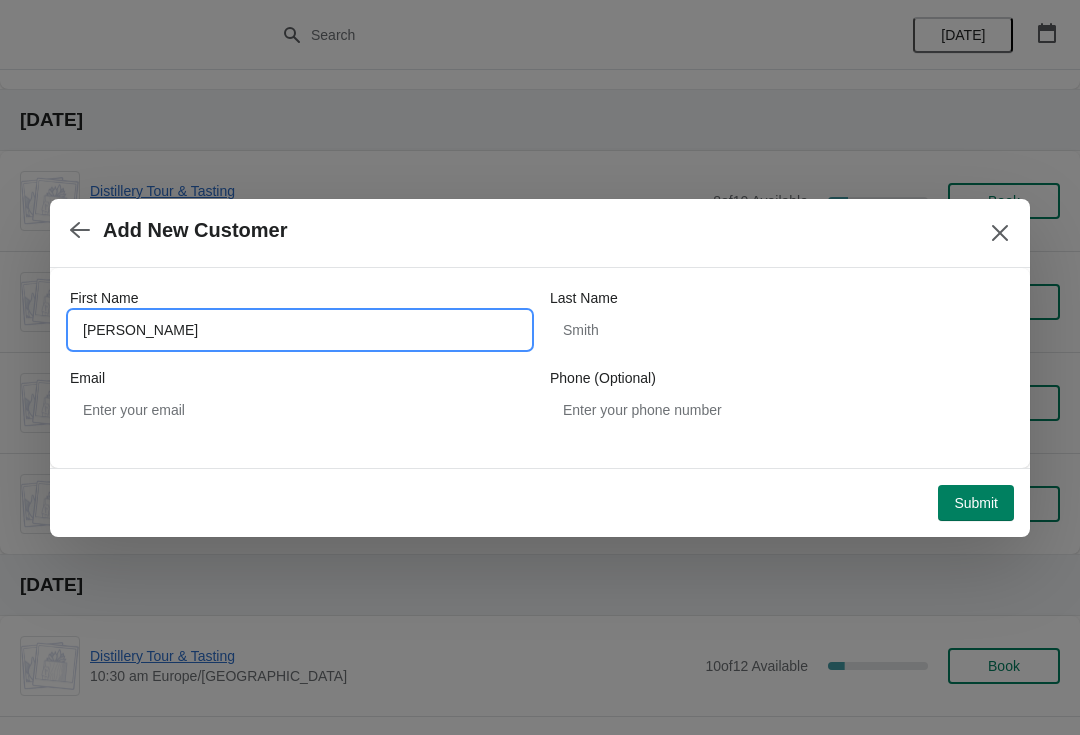 type on "Dean" 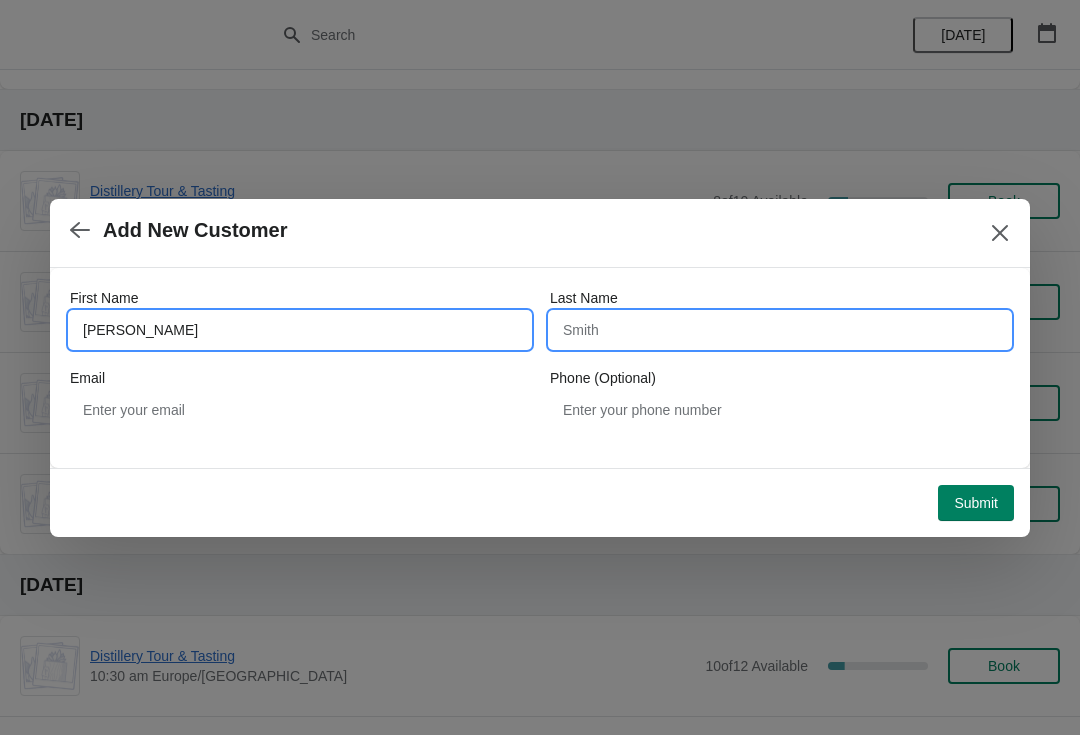 click on "Last Name" at bounding box center [780, 330] 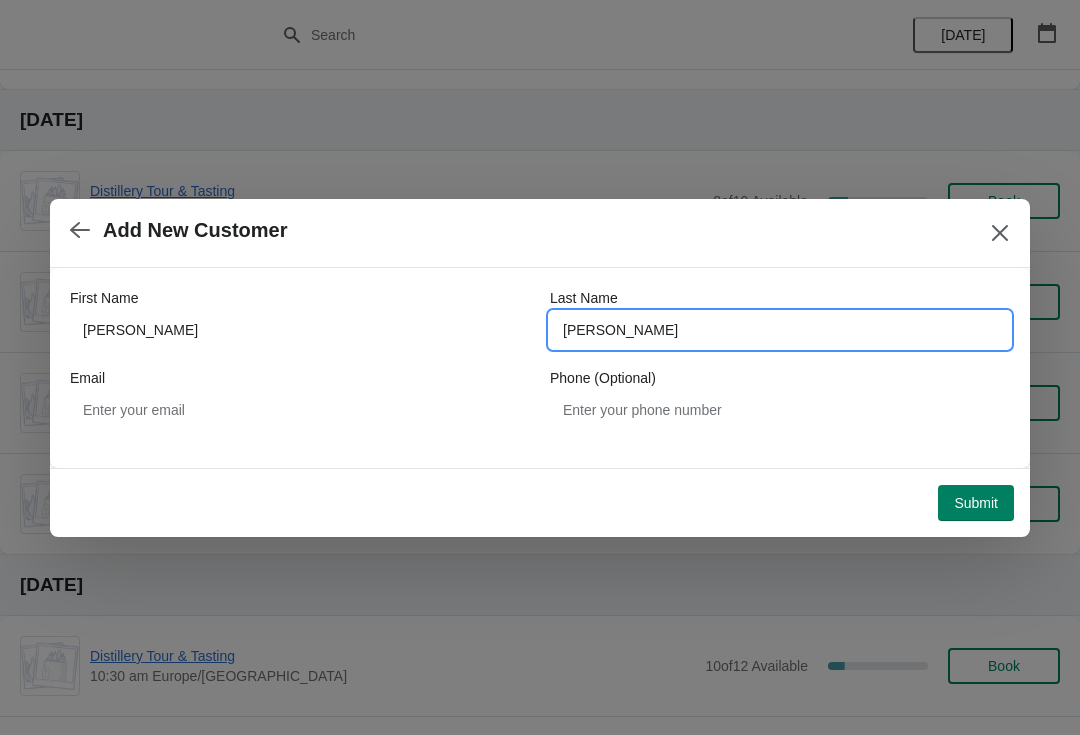 type on "Cooper" 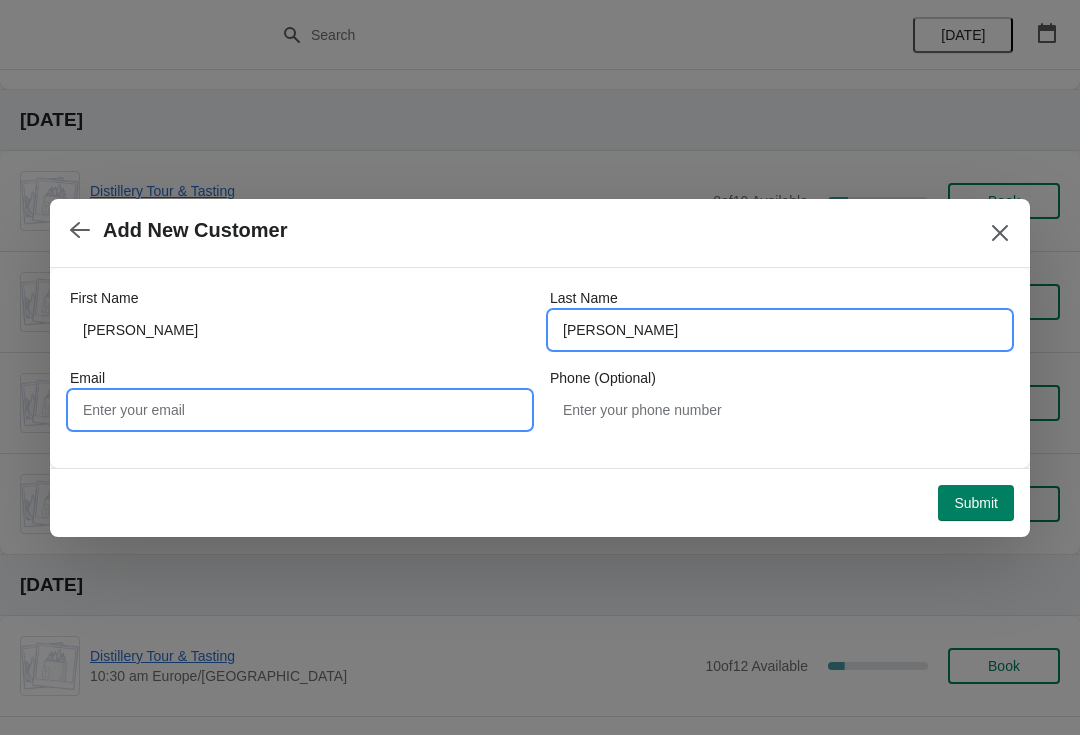 click on "Email" at bounding box center [300, 410] 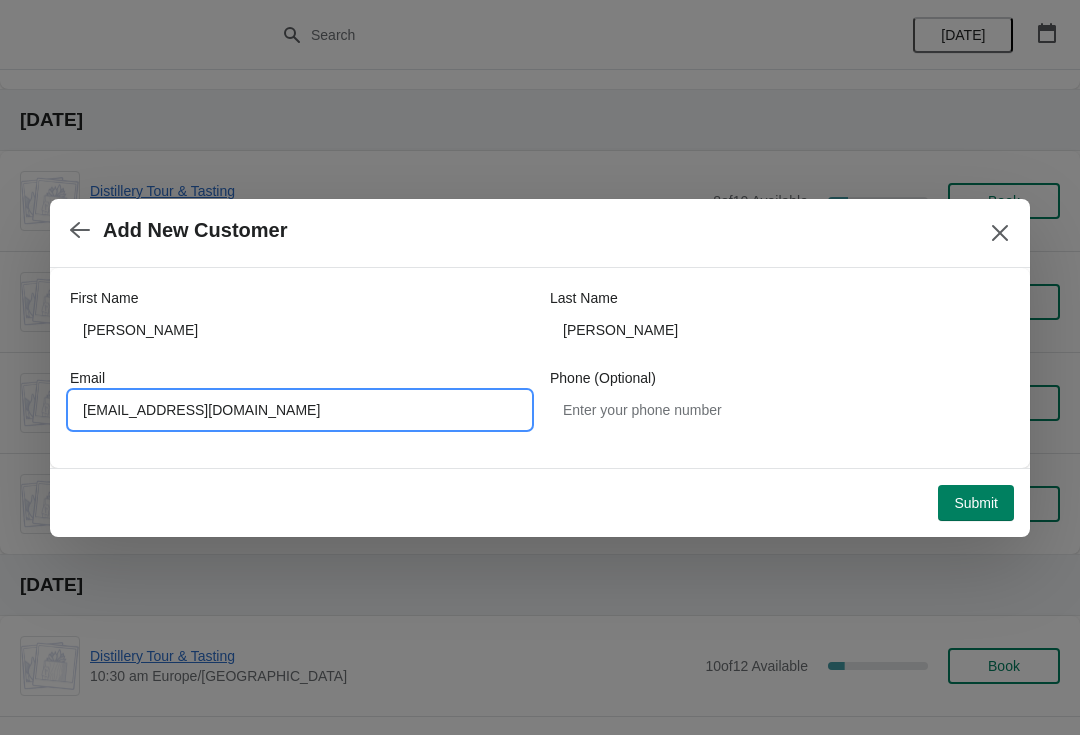 type on "Dean131269@aol.com" 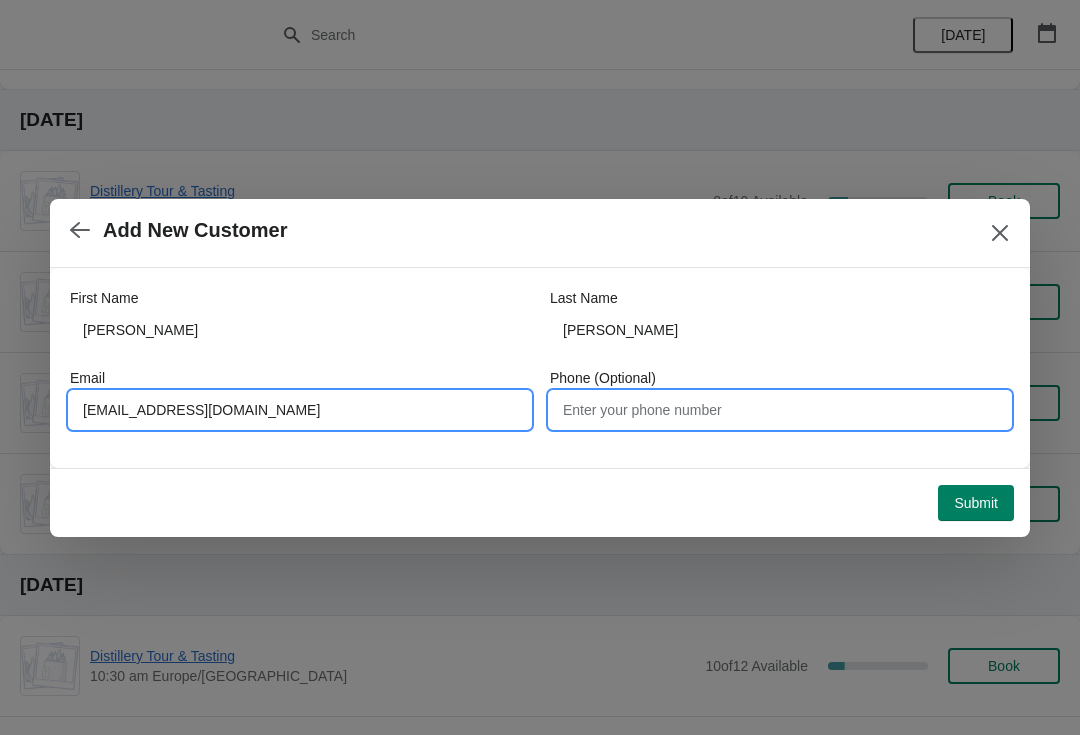 click on "Phone (Optional)" at bounding box center (780, 410) 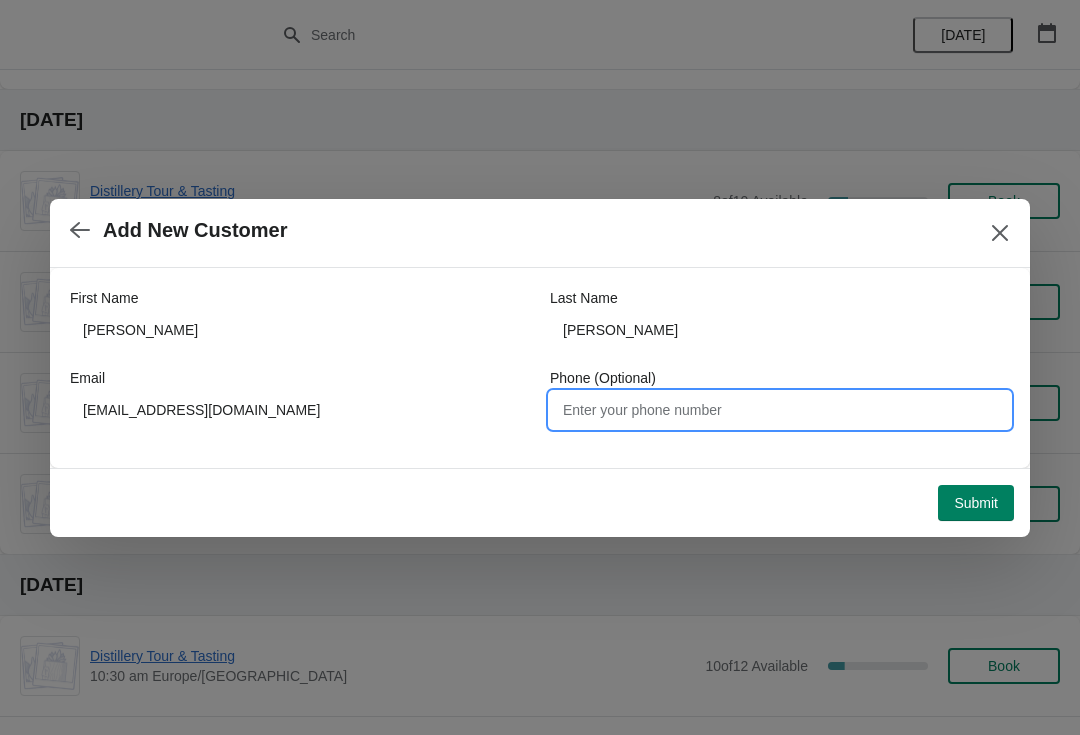 click on "Phone (Optional)" at bounding box center (780, 410) 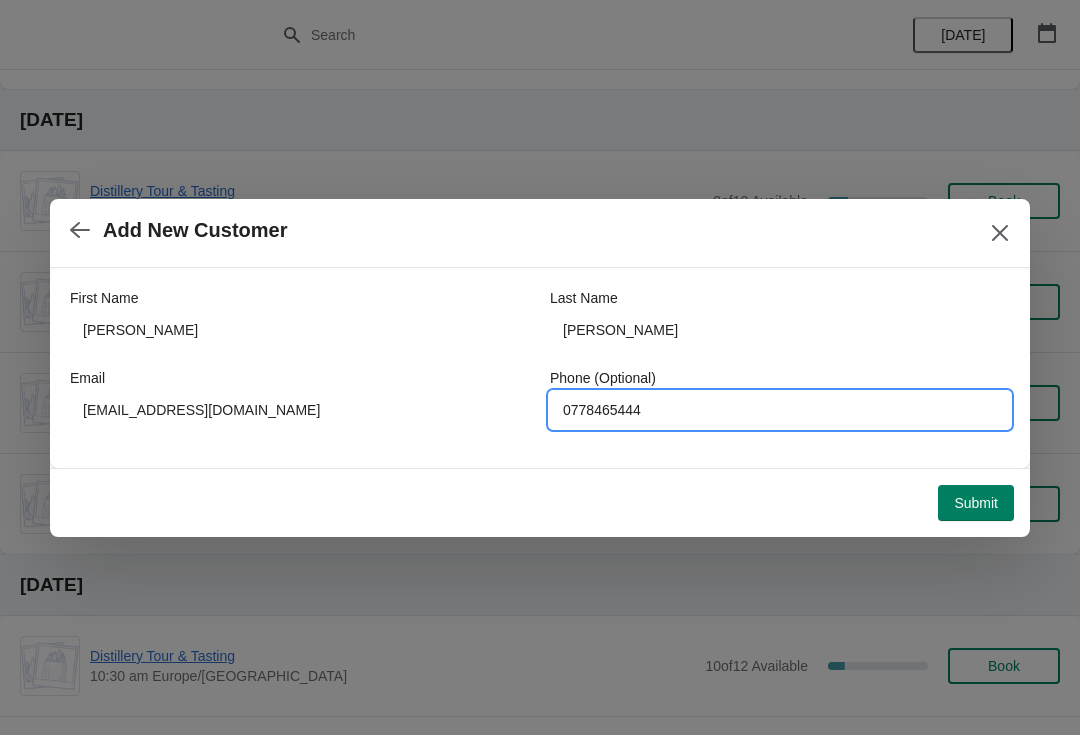 type on "0778465444" 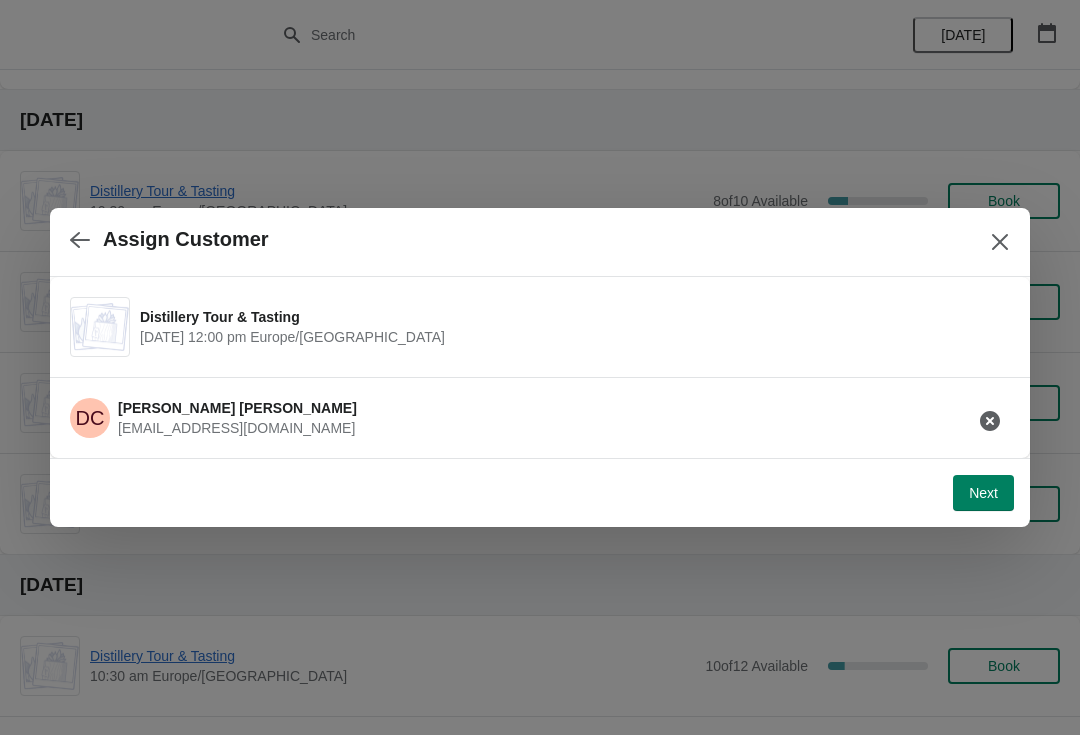 click on "Next" at bounding box center (983, 493) 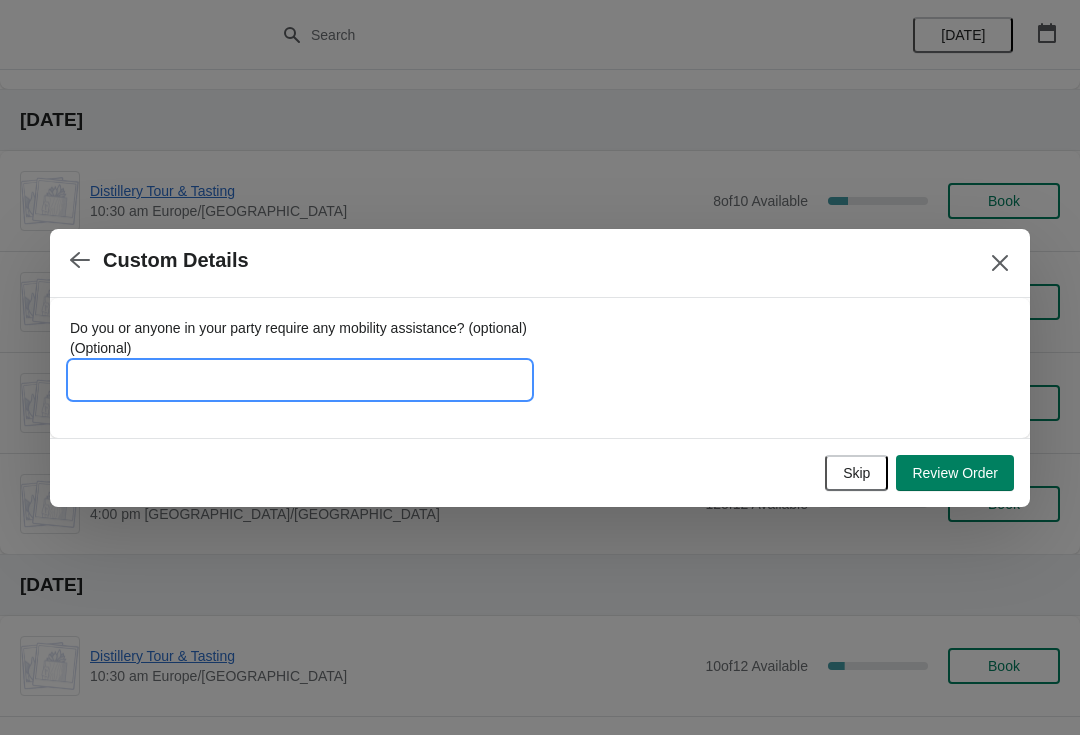 click on "Do you or anyone in your party require any mobility assistance? (optional) (Optional)" at bounding box center (300, 380) 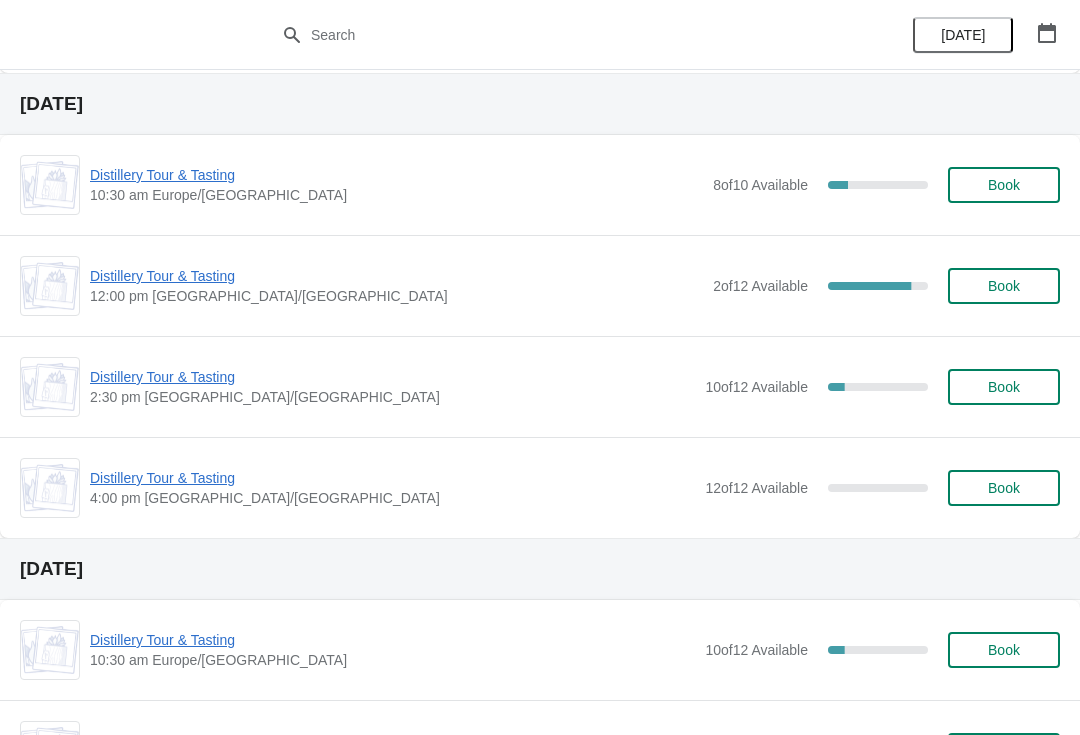 scroll, scrollTop: 484, scrollLeft: 0, axis: vertical 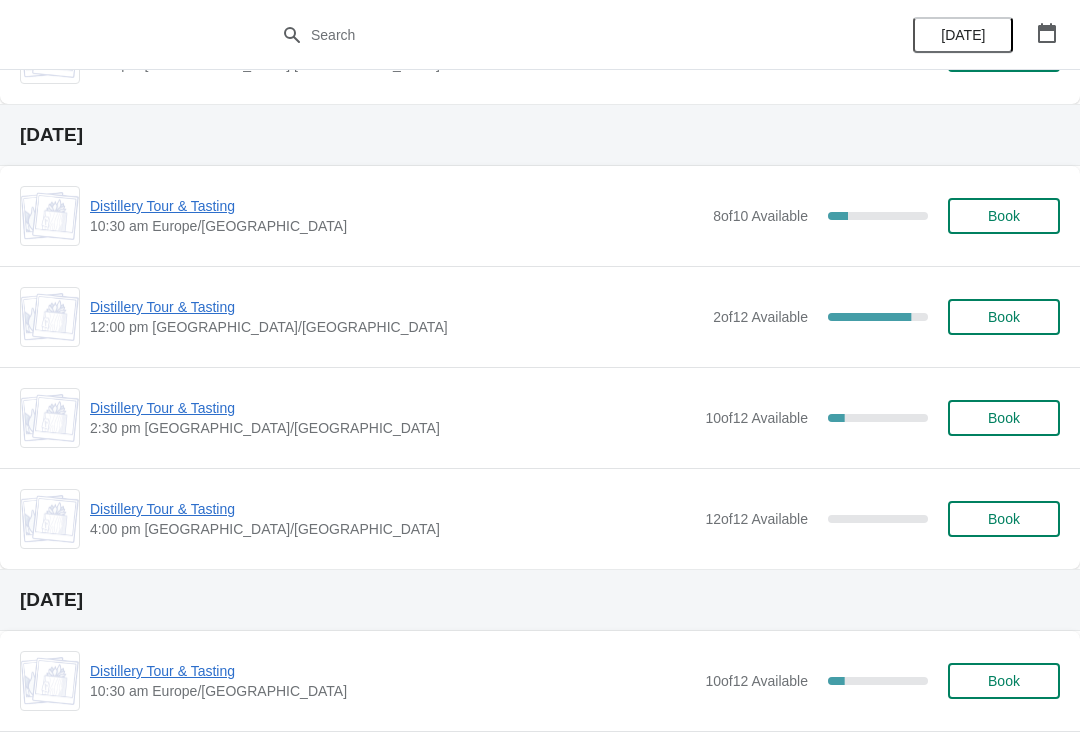 click on "Distillery Tour & Tasting" at bounding box center [396, 307] 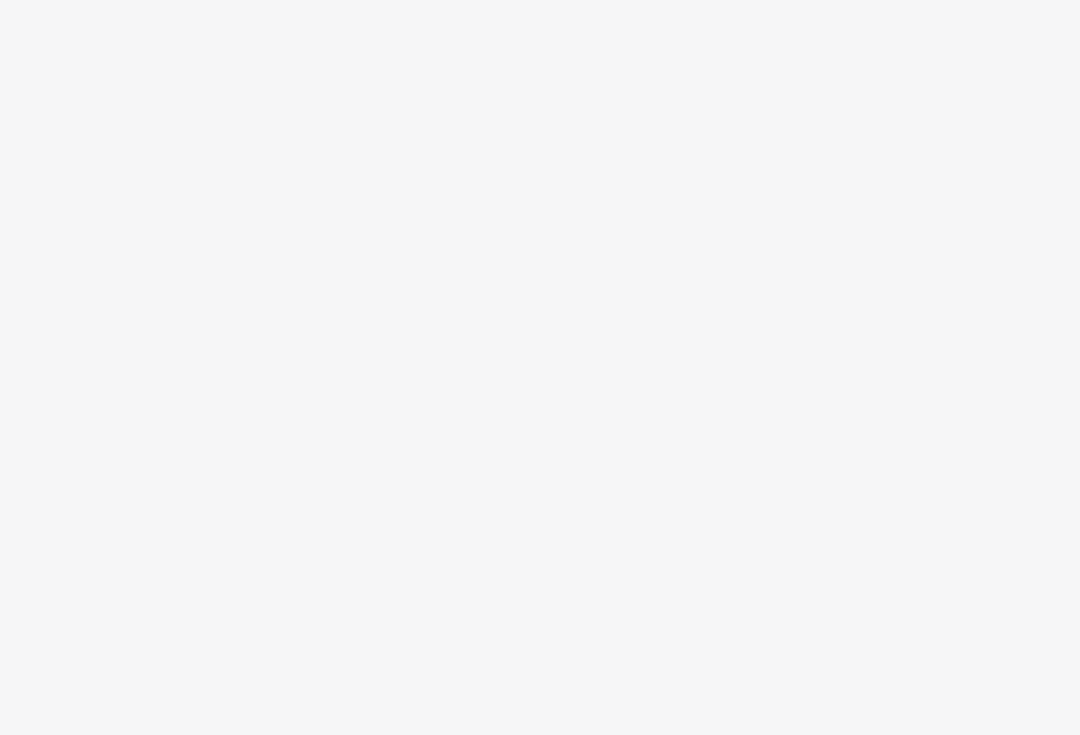scroll, scrollTop: 0, scrollLeft: 0, axis: both 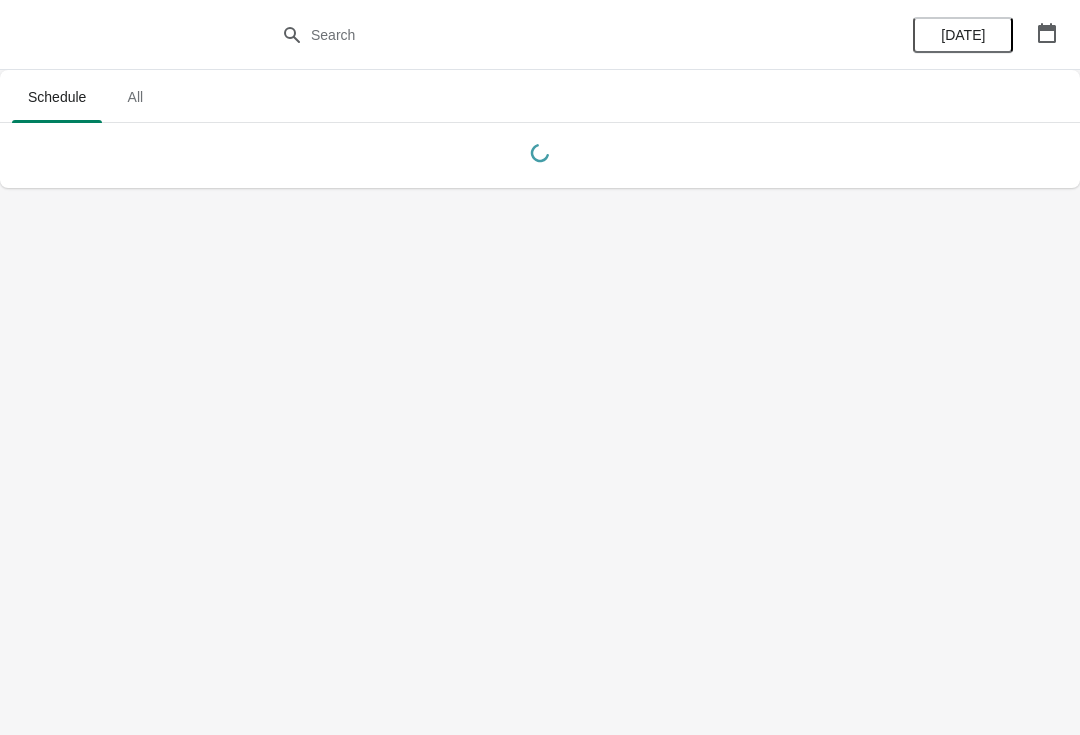 click at bounding box center (1047, 33) 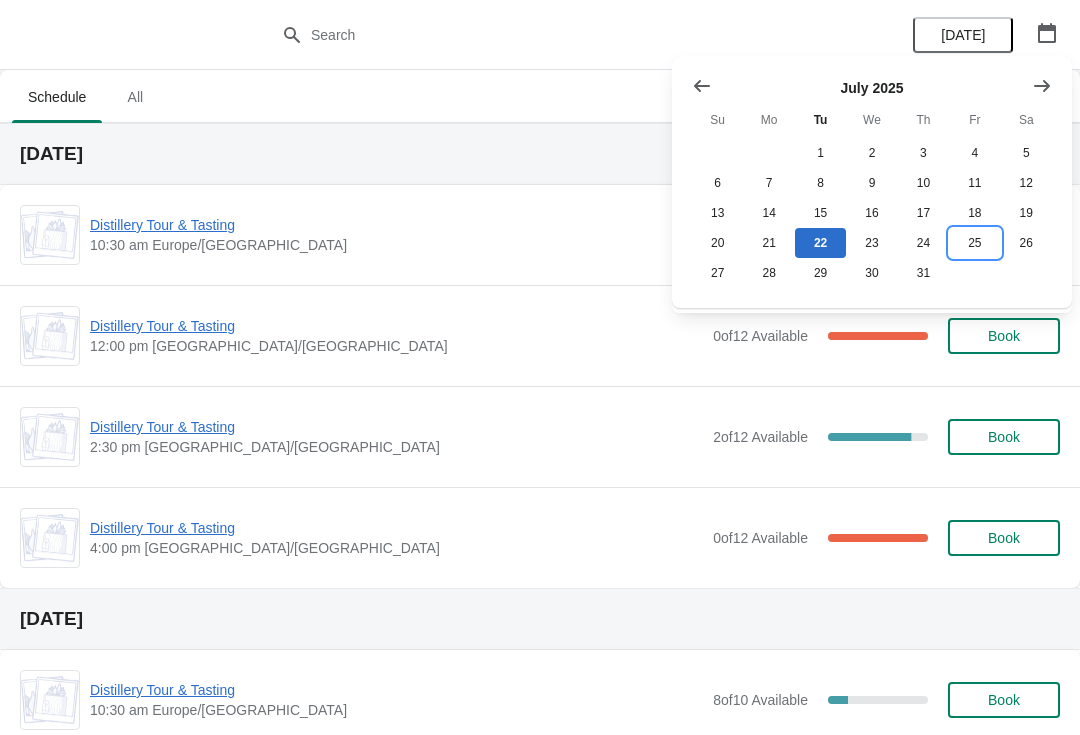 click on "25" at bounding box center [974, 243] 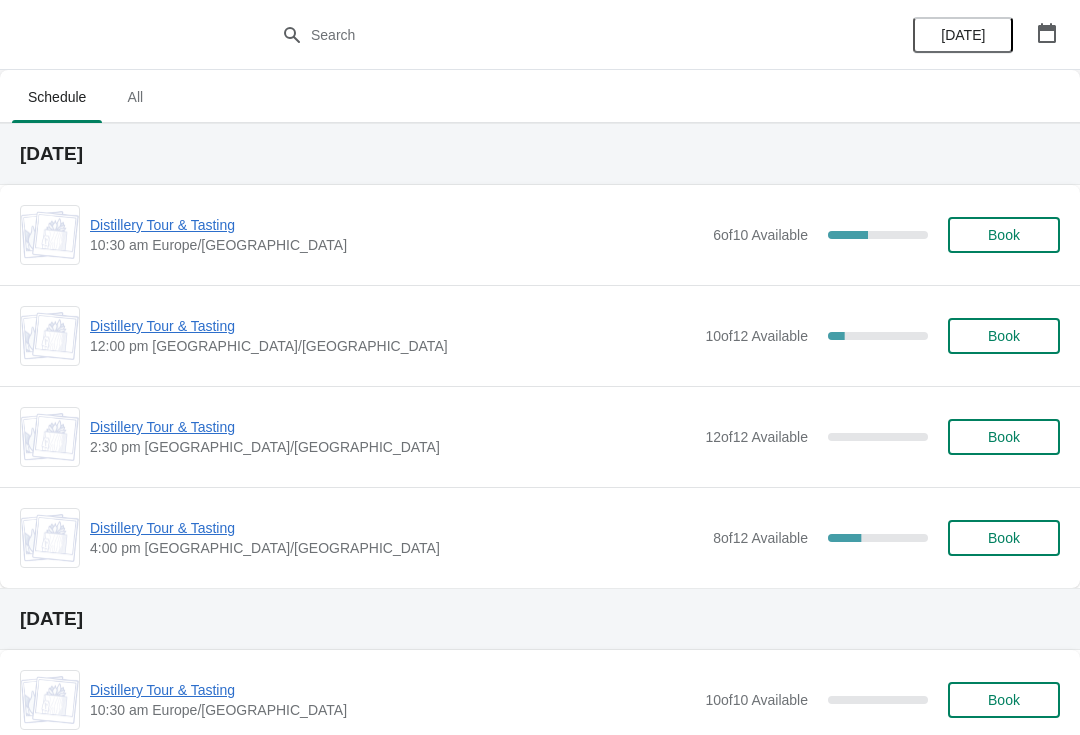 click on "10:30 am Europe/[GEOGRAPHIC_DATA]" at bounding box center (396, 245) 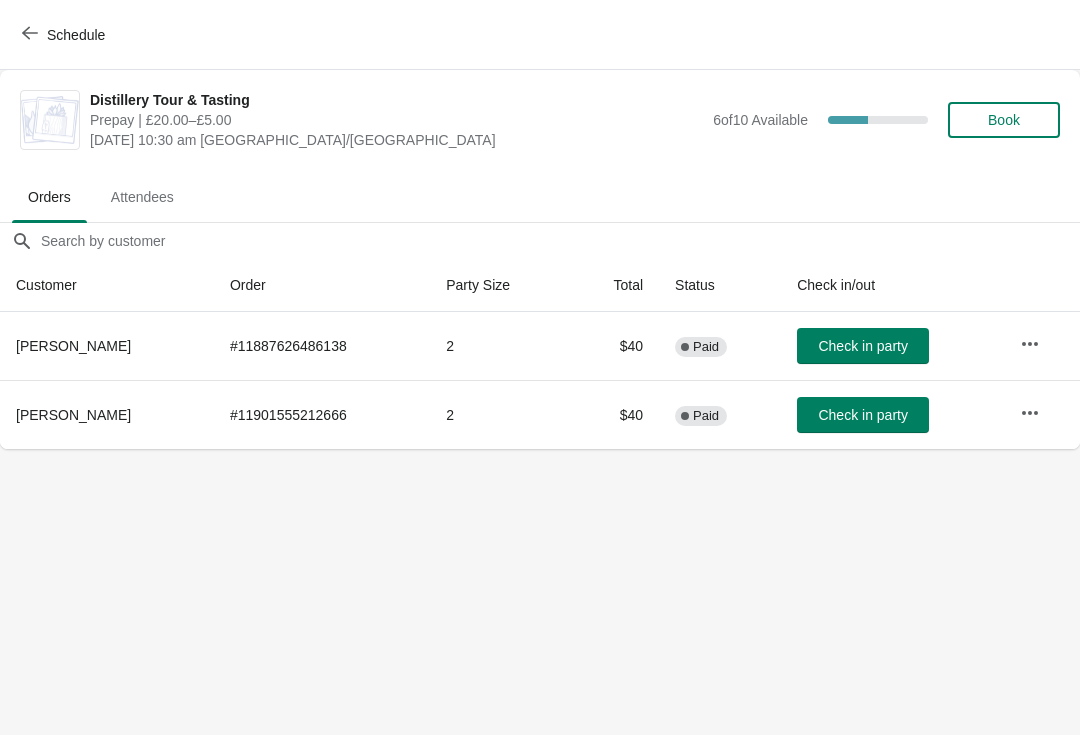 click at bounding box center [1030, 413] 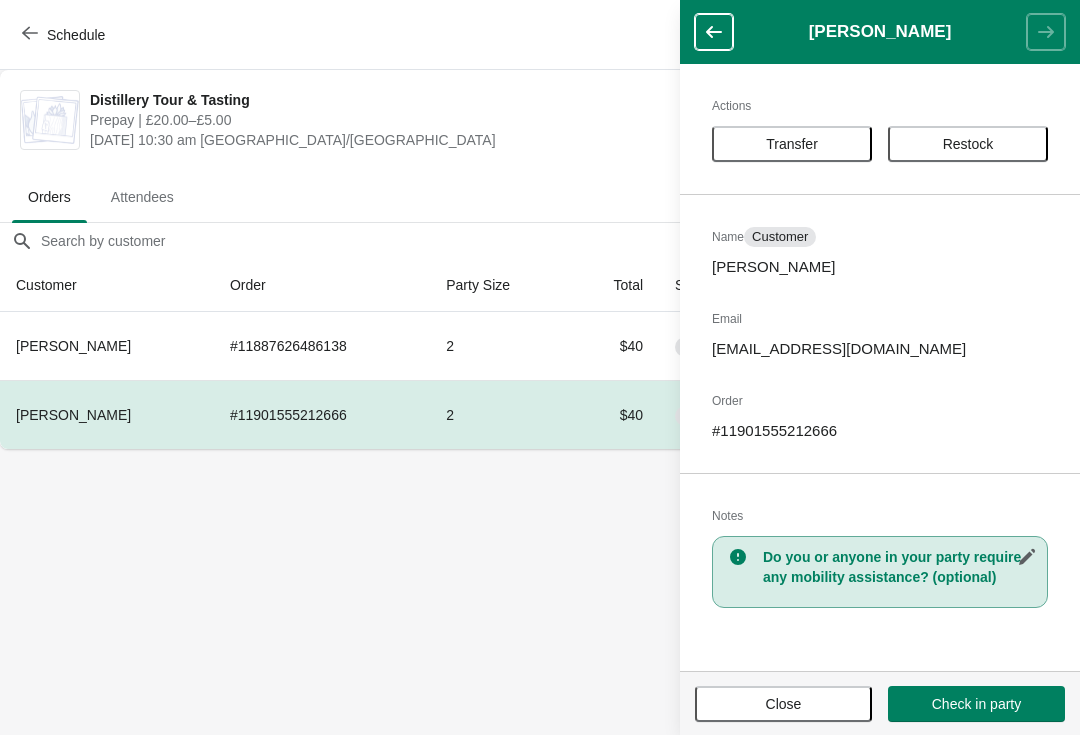 click on "Transfer" at bounding box center [792, 144] 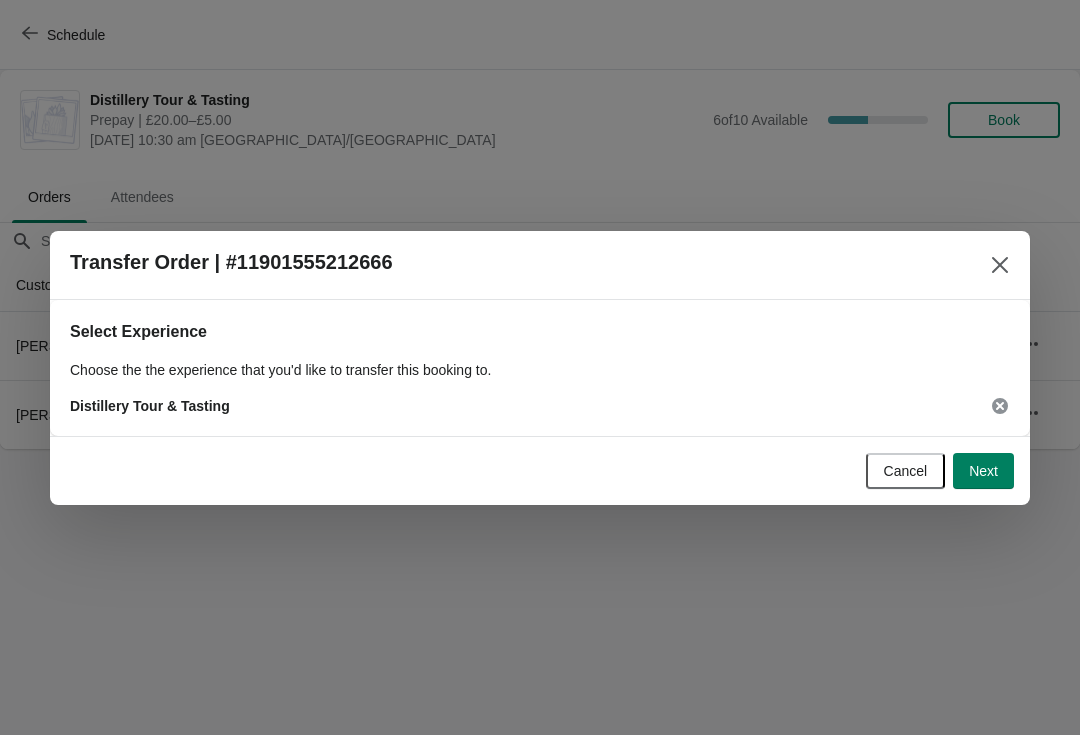click on "Next" at bounding box center (983, 471) 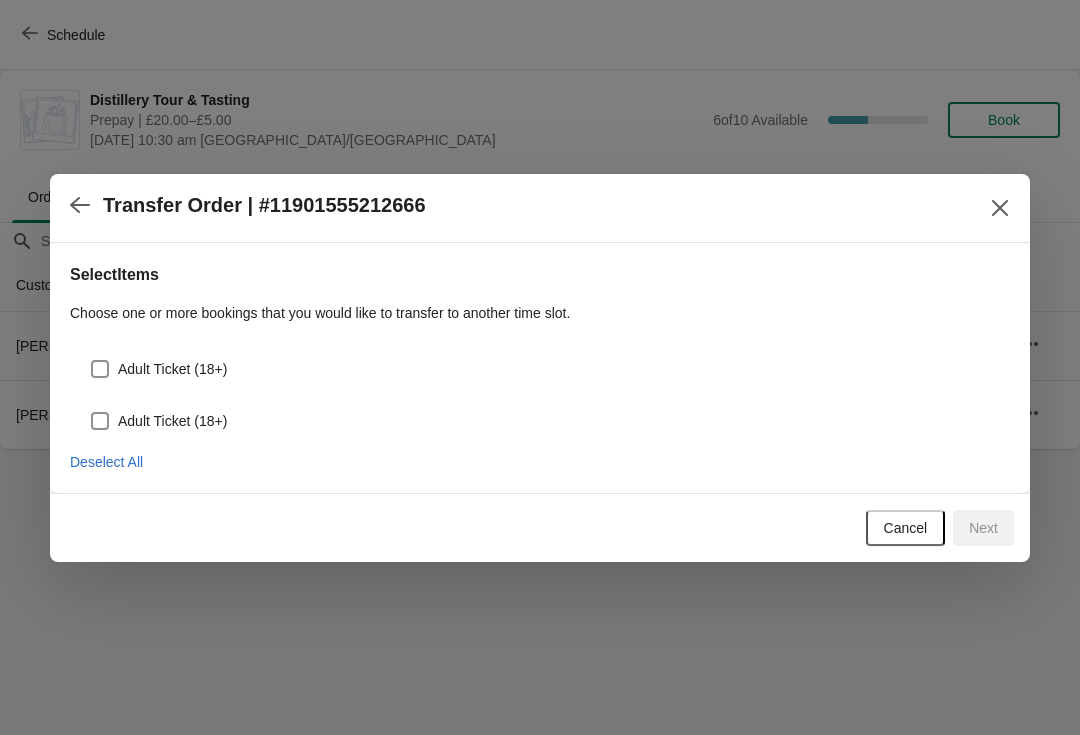 click at bounding box center (100, 369) 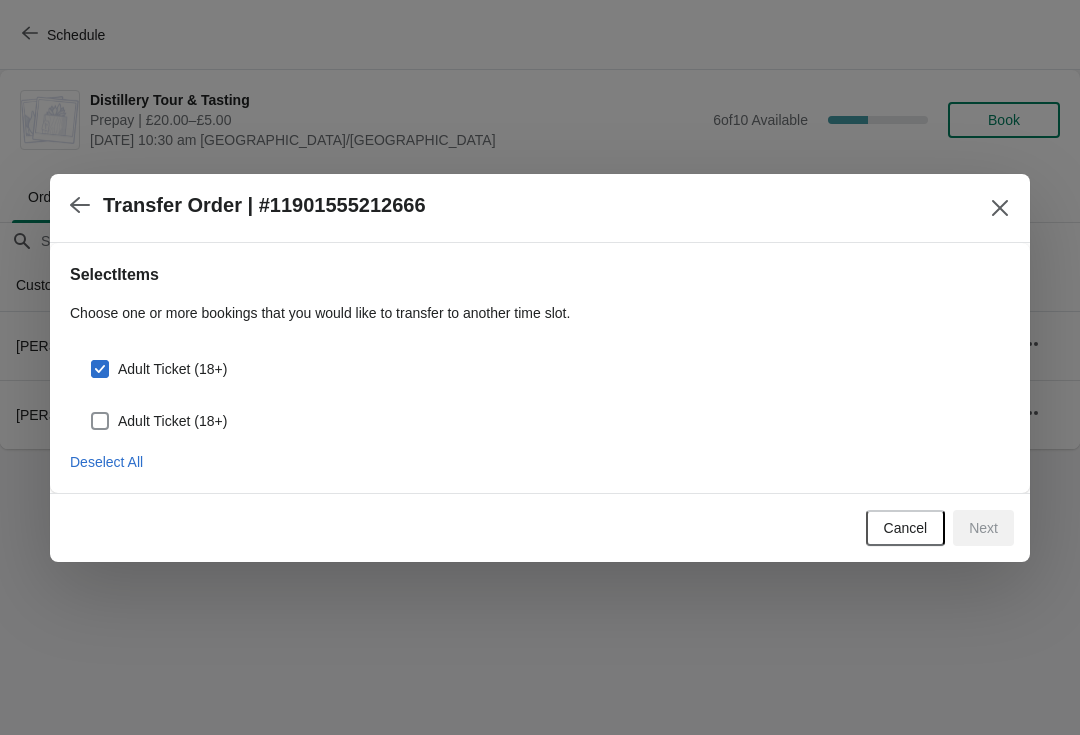 checkbox on "true" 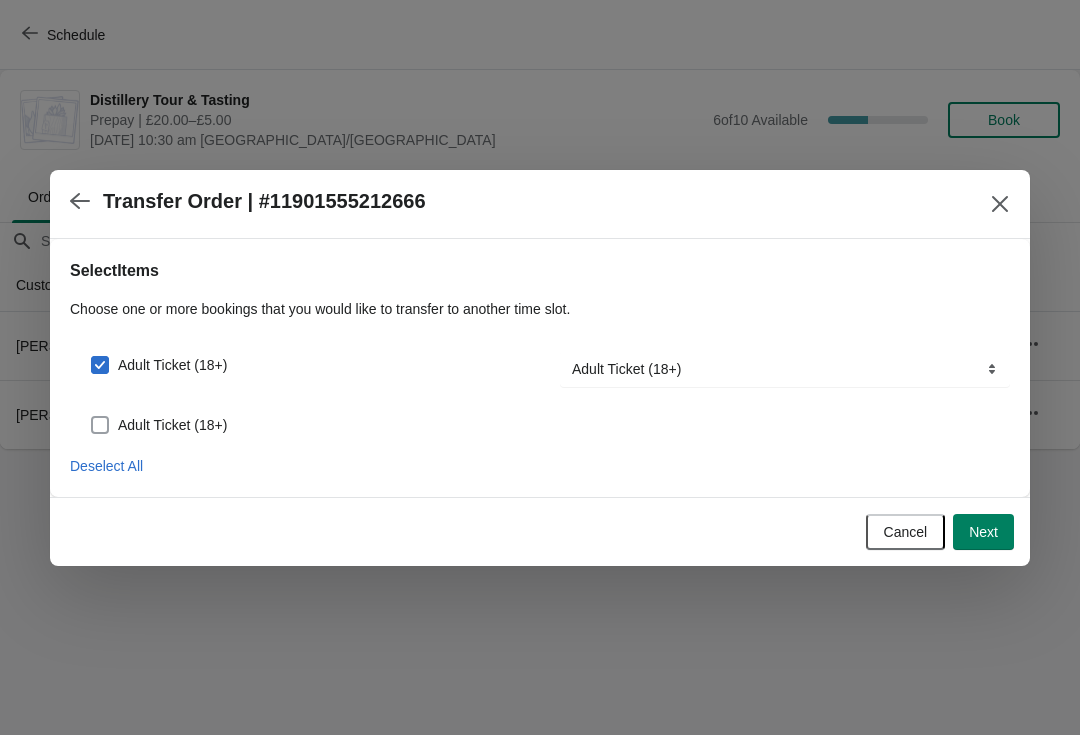 click at bounding box center [100, 425] 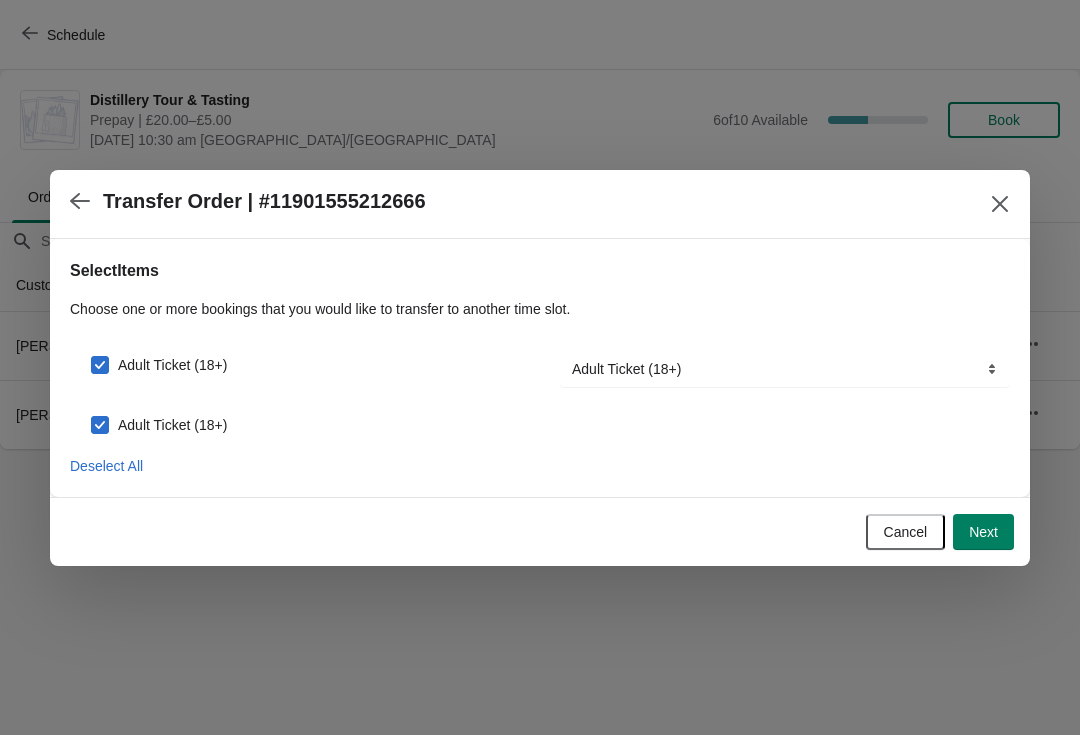 checkbox on "true" 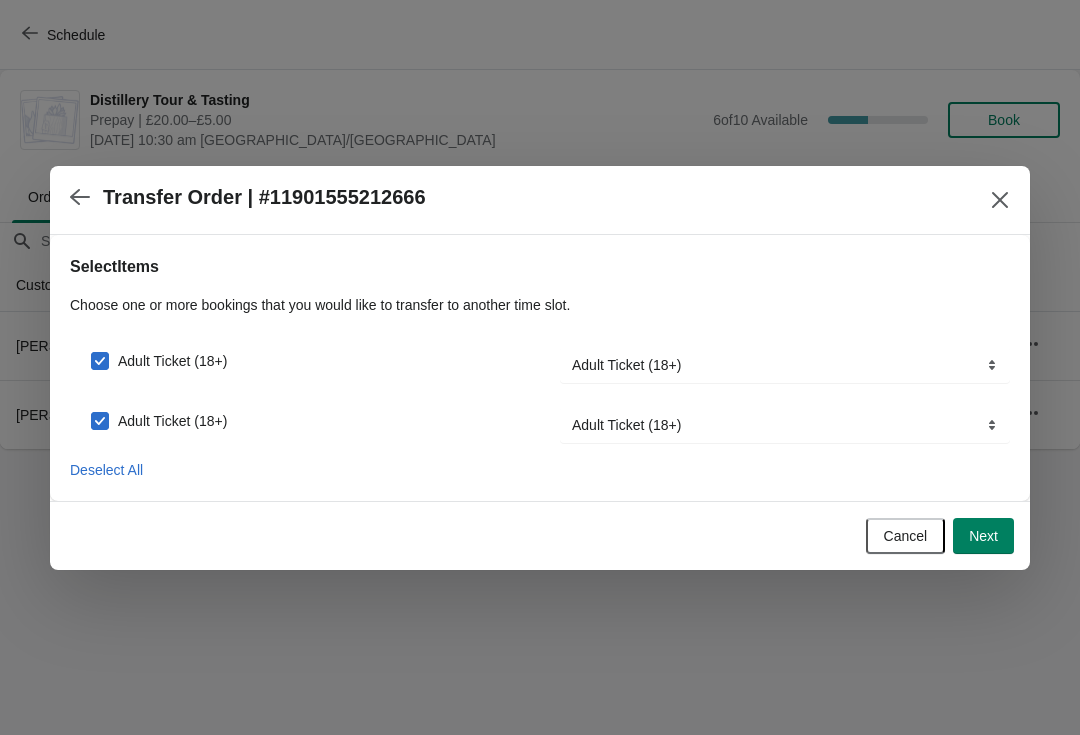 click on "Next" at bounding box center [983, 536] 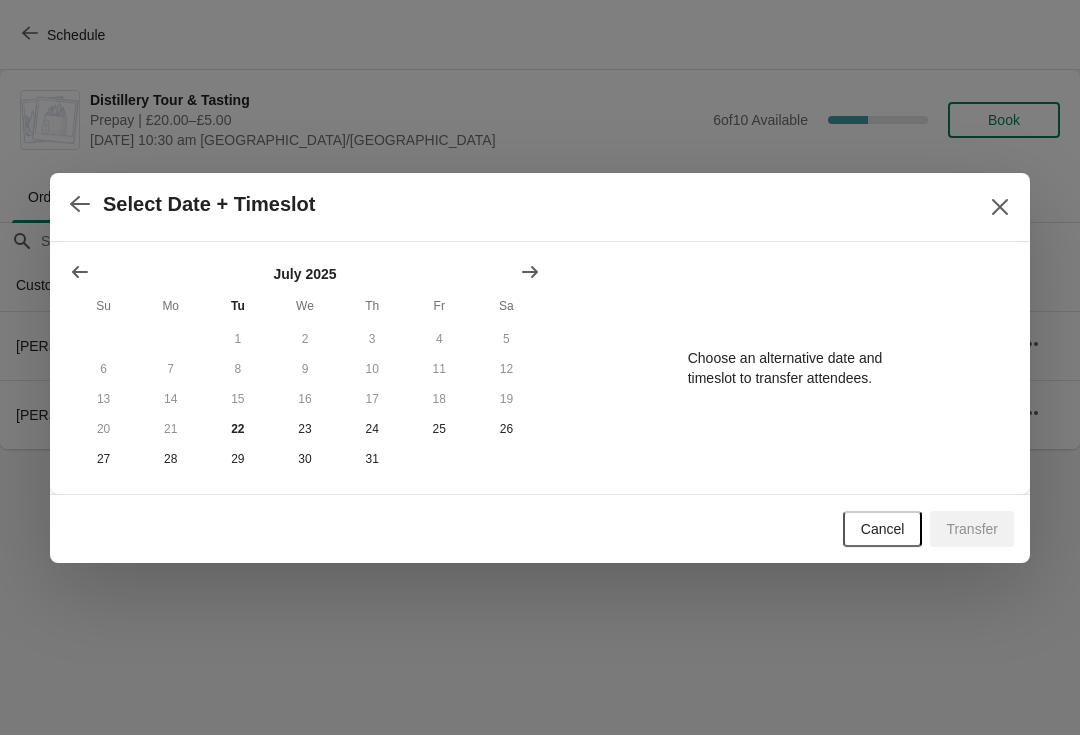 click 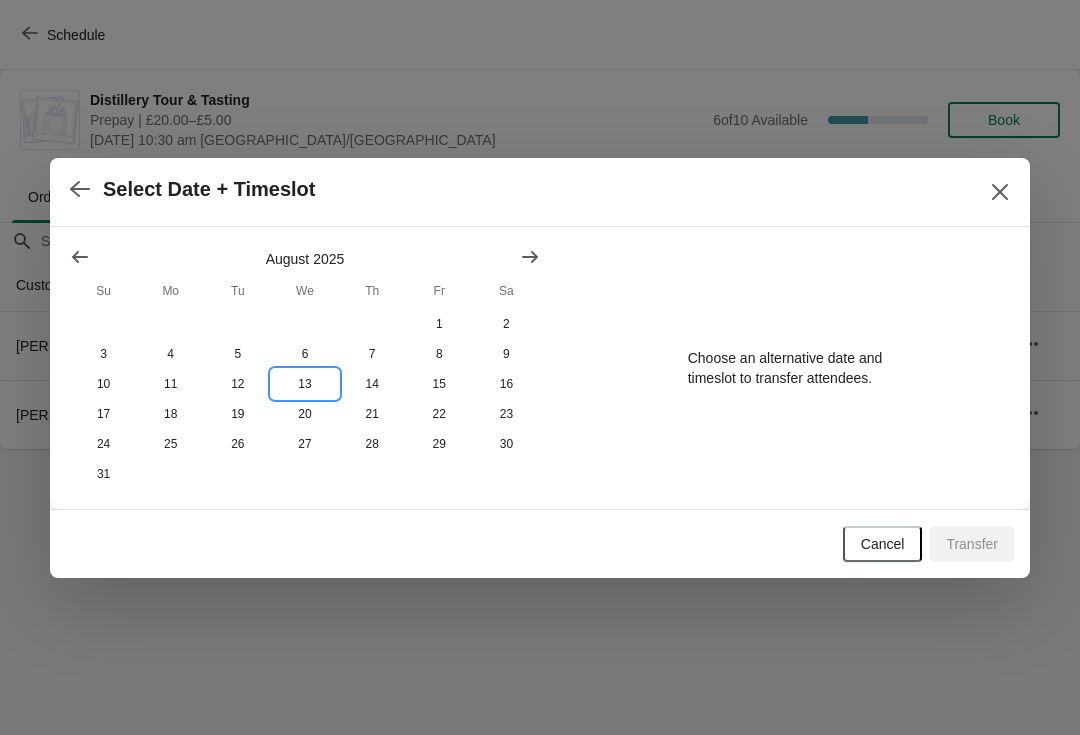 click on "13" at bounding box center (304, 384) 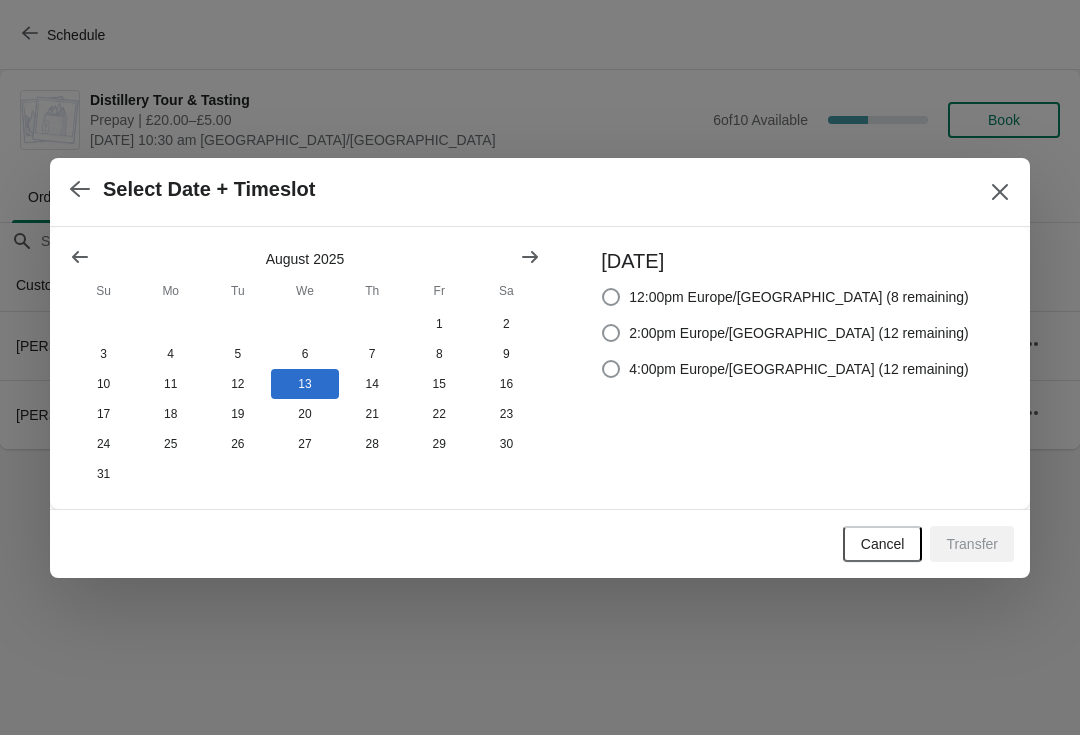 click at bounding box center (611, 333) 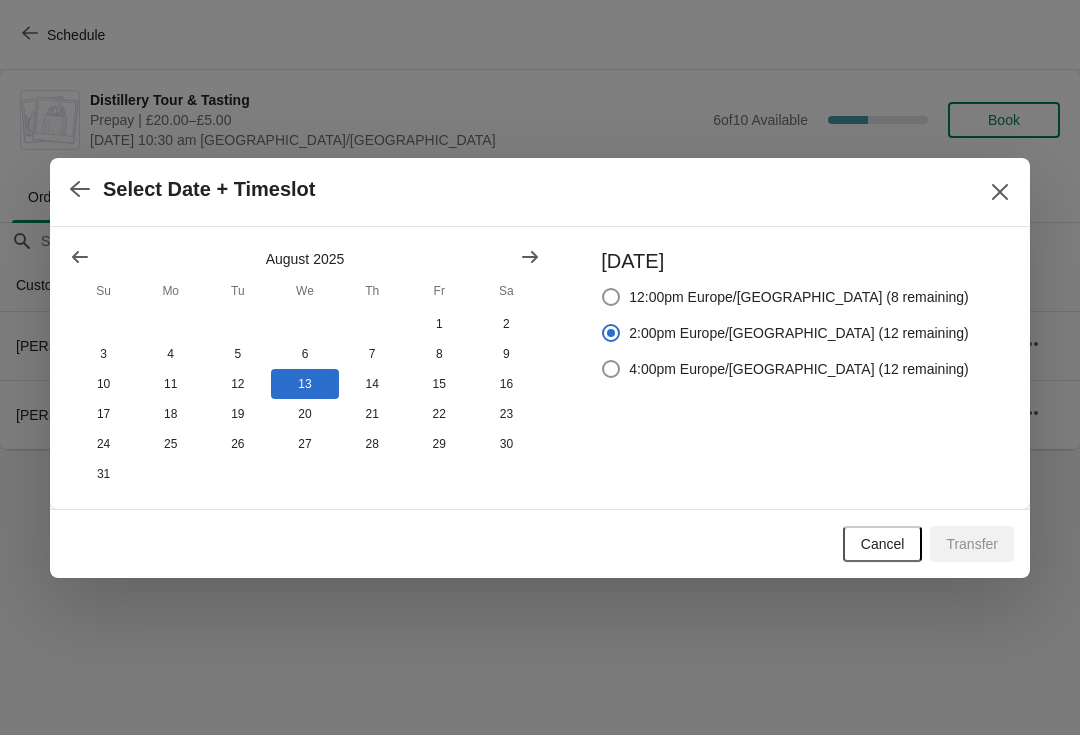 radio on "true" 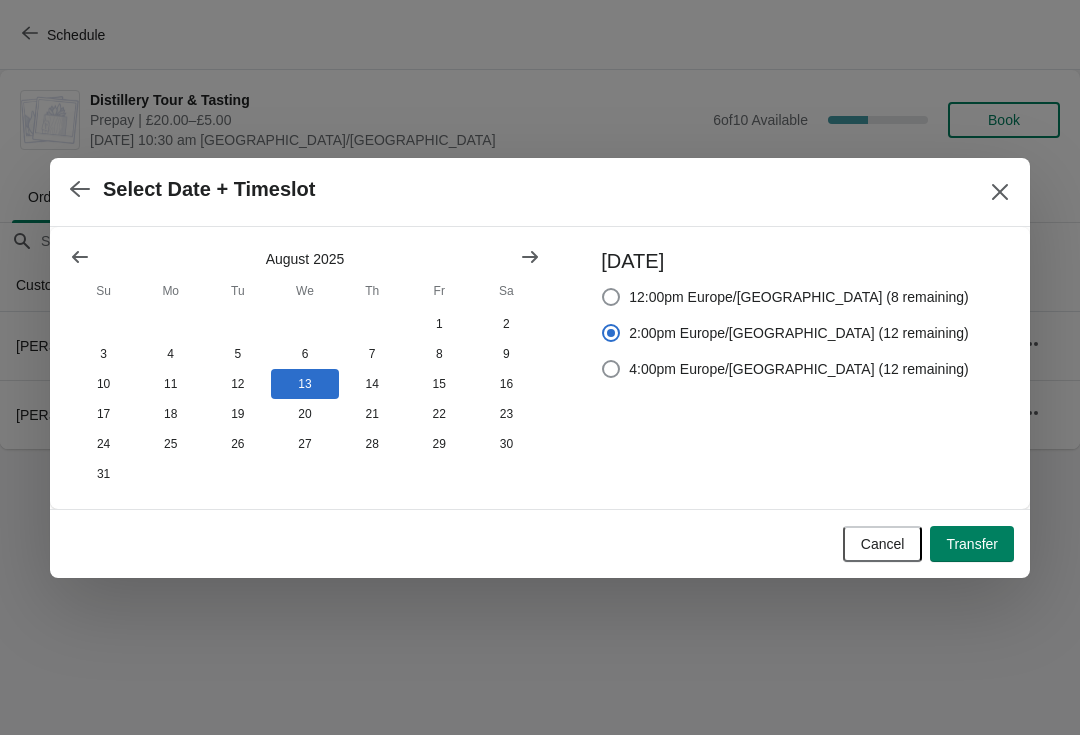 click on "Transfer" at bounding box center (972, 544) 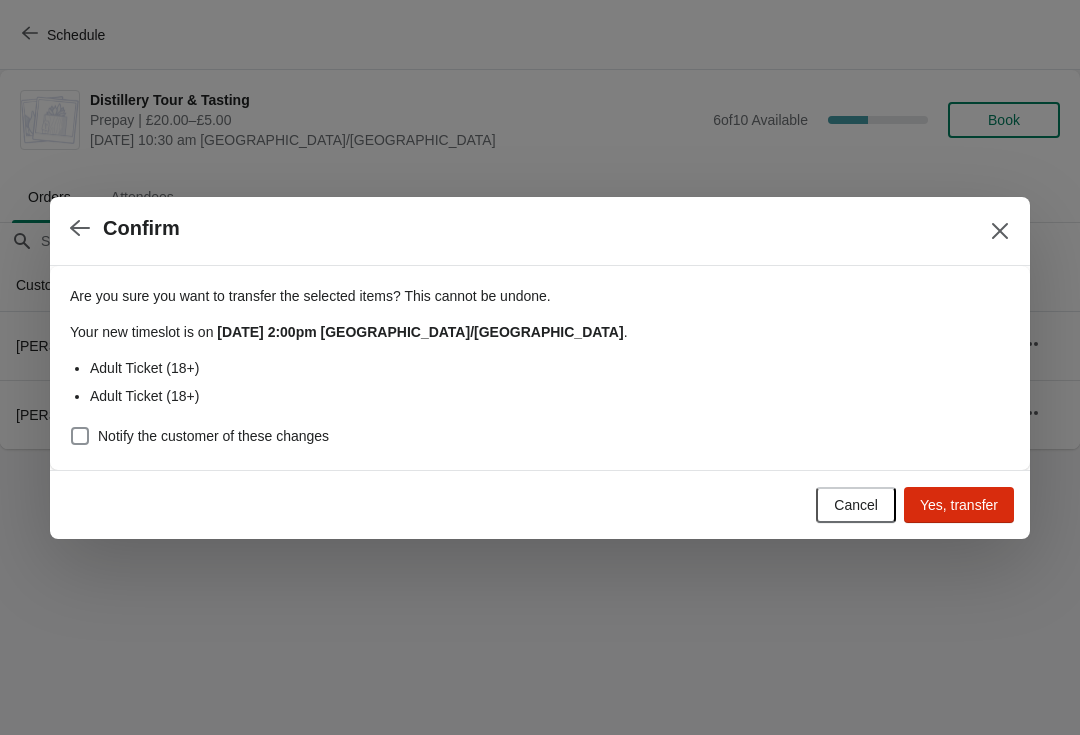 click at bounding box center (80, 436) 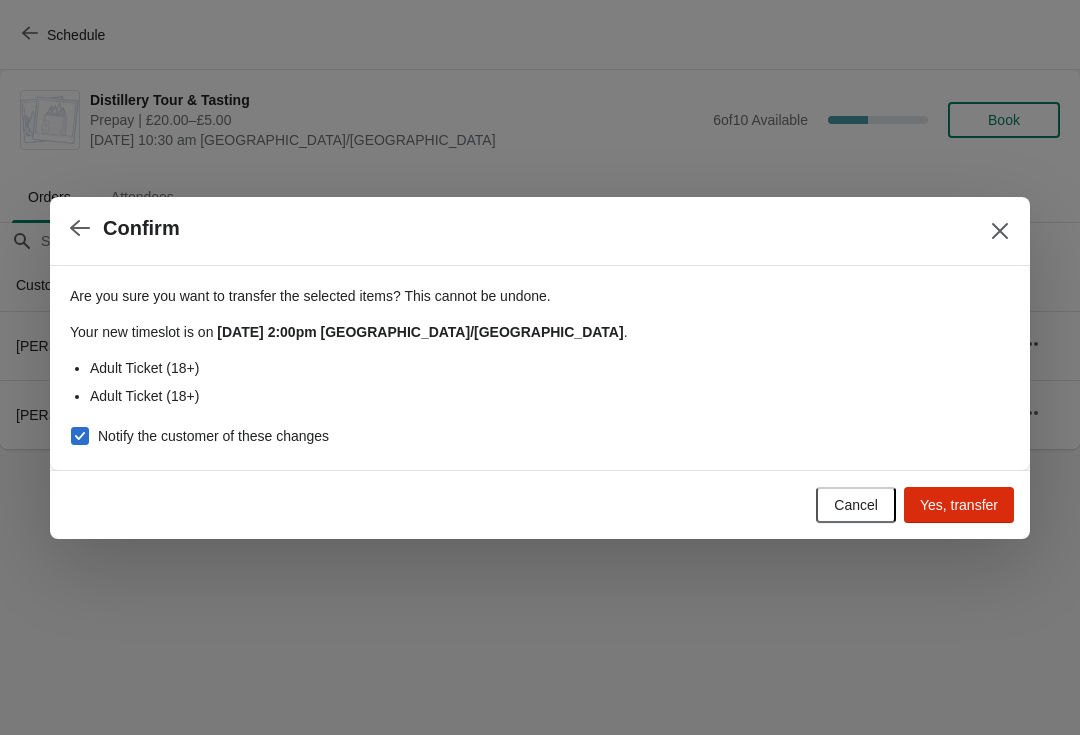 checkbox on "true" 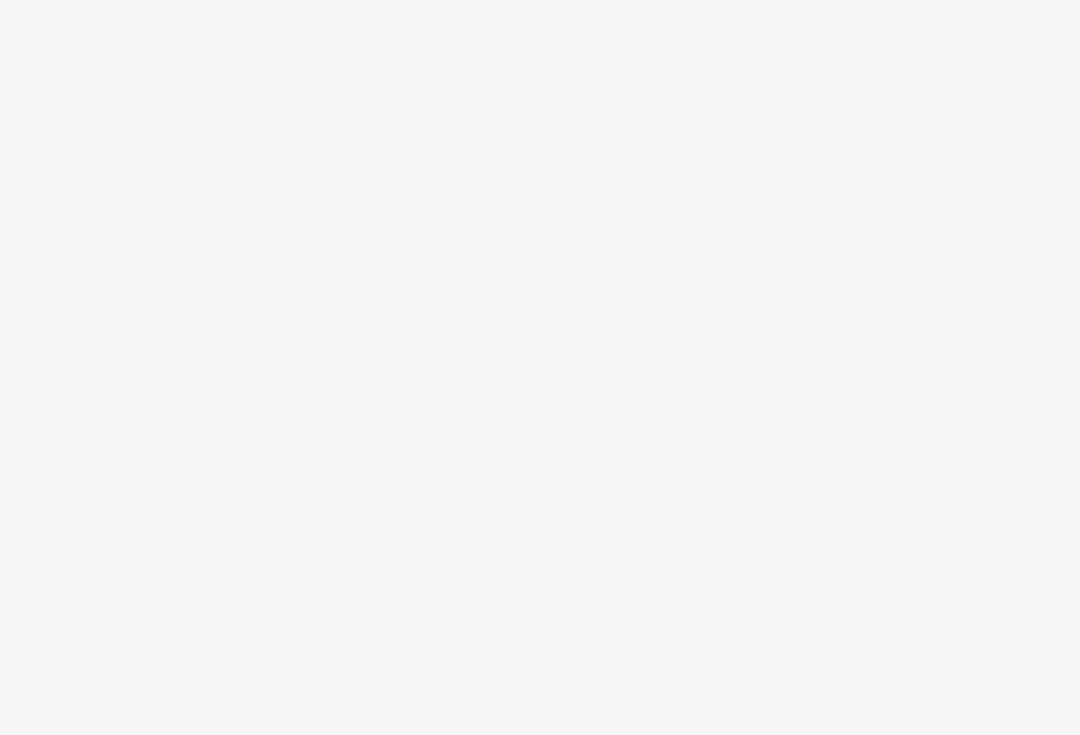 scroll, scrollTop: 0, scrollLeft: 0, axis: both 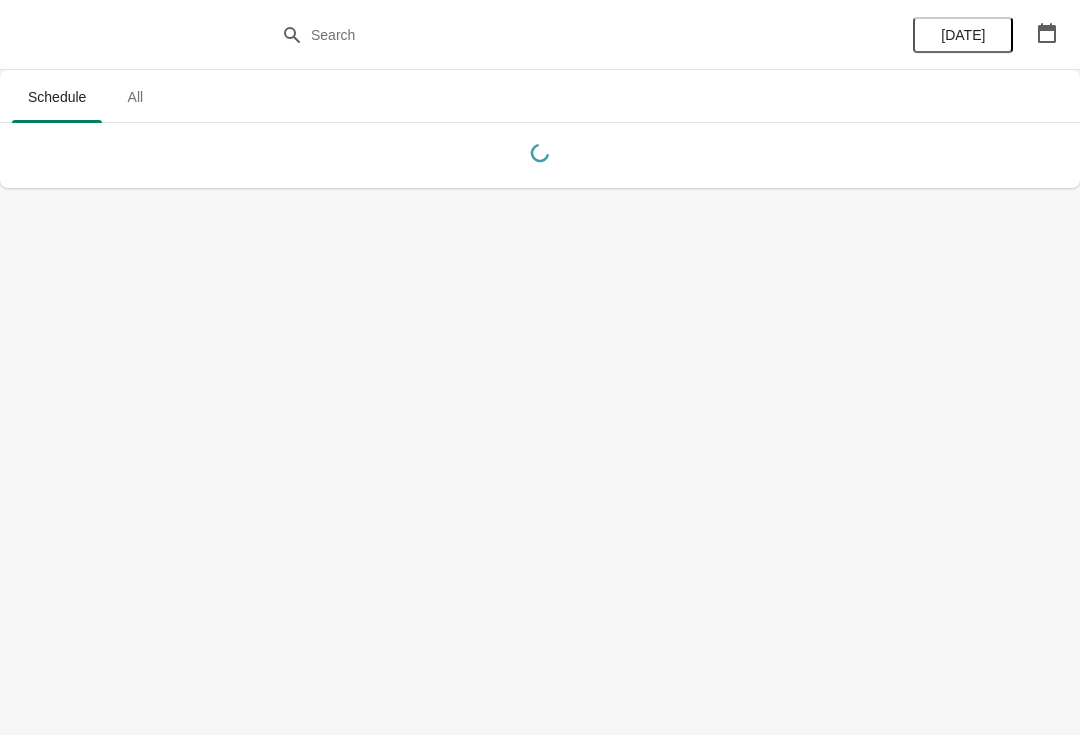 click 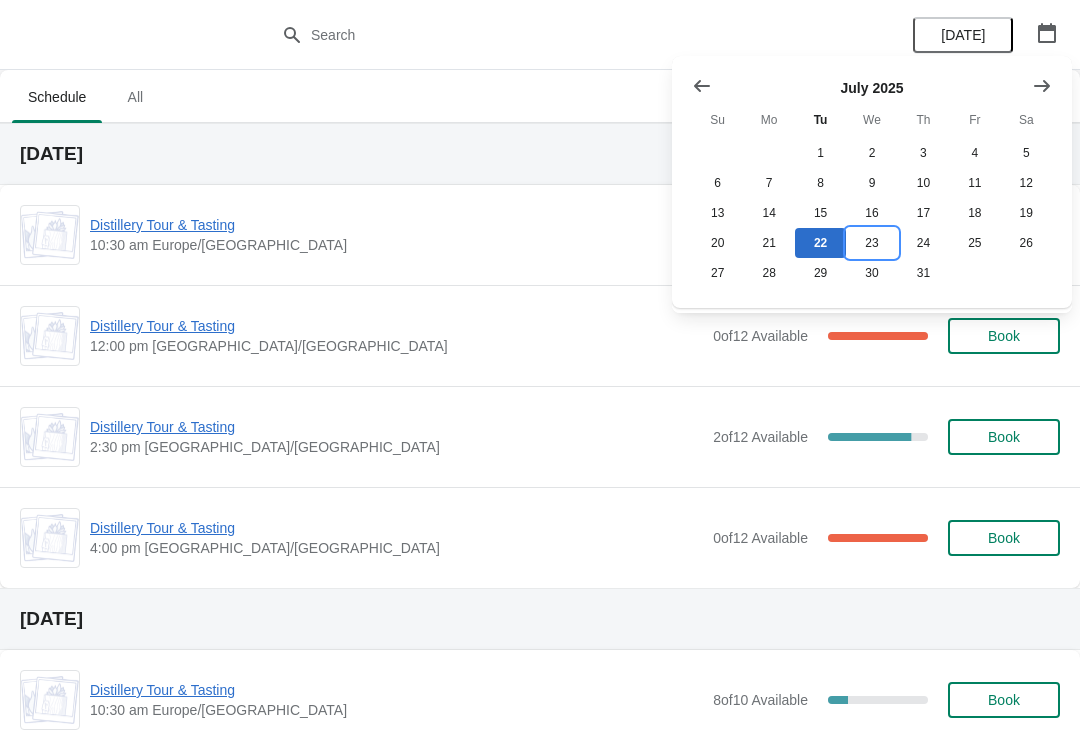 click on "23" at bounding box center (871, 243) 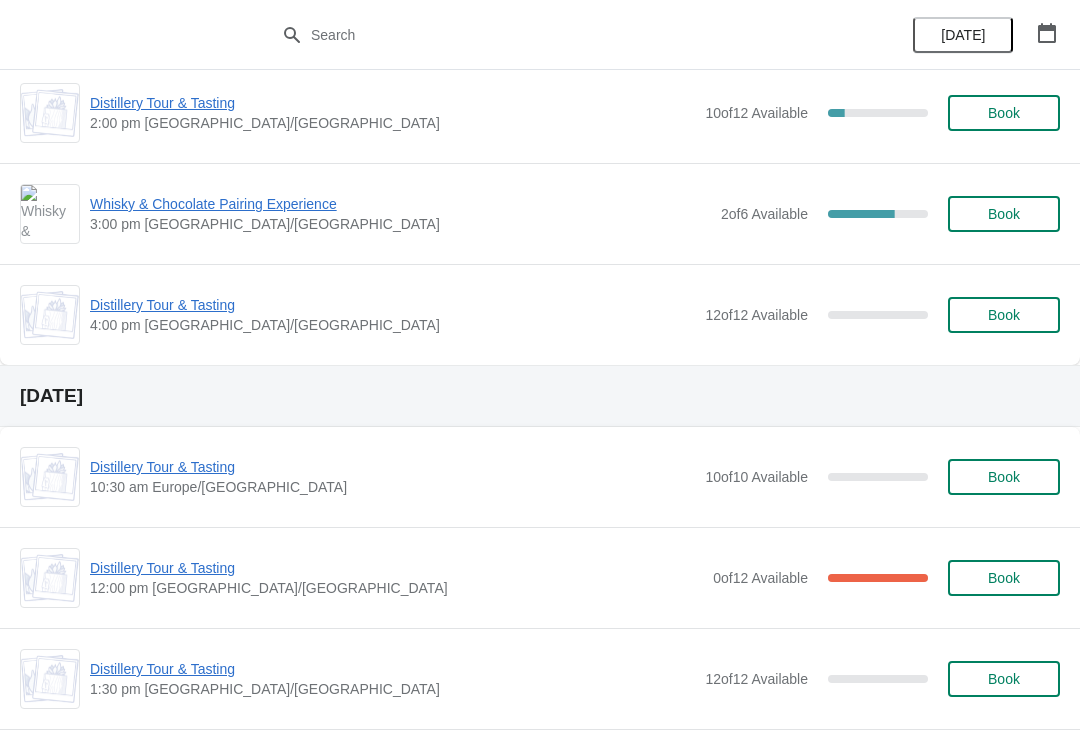 scroll, scrollTop: 1922, scrollLeft: 0, axis: vertical 